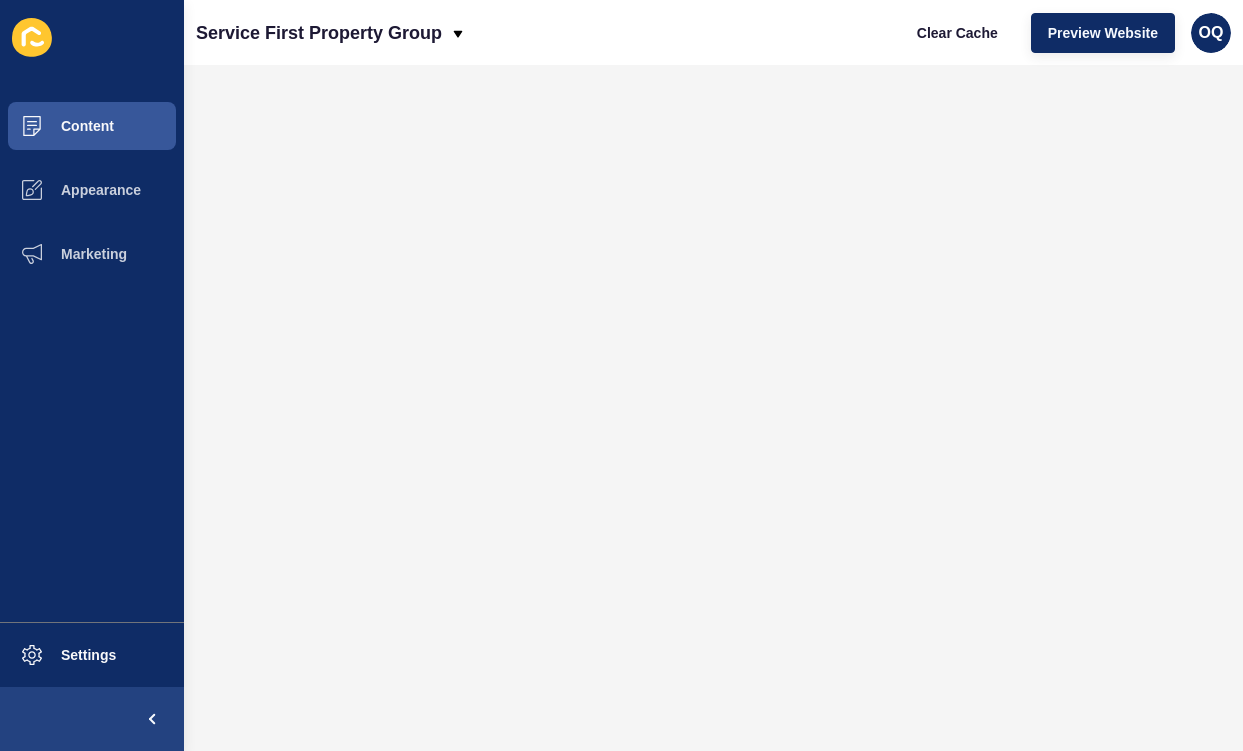 scroll, scrollTop: 0, scrollLeft: 0, axis: both 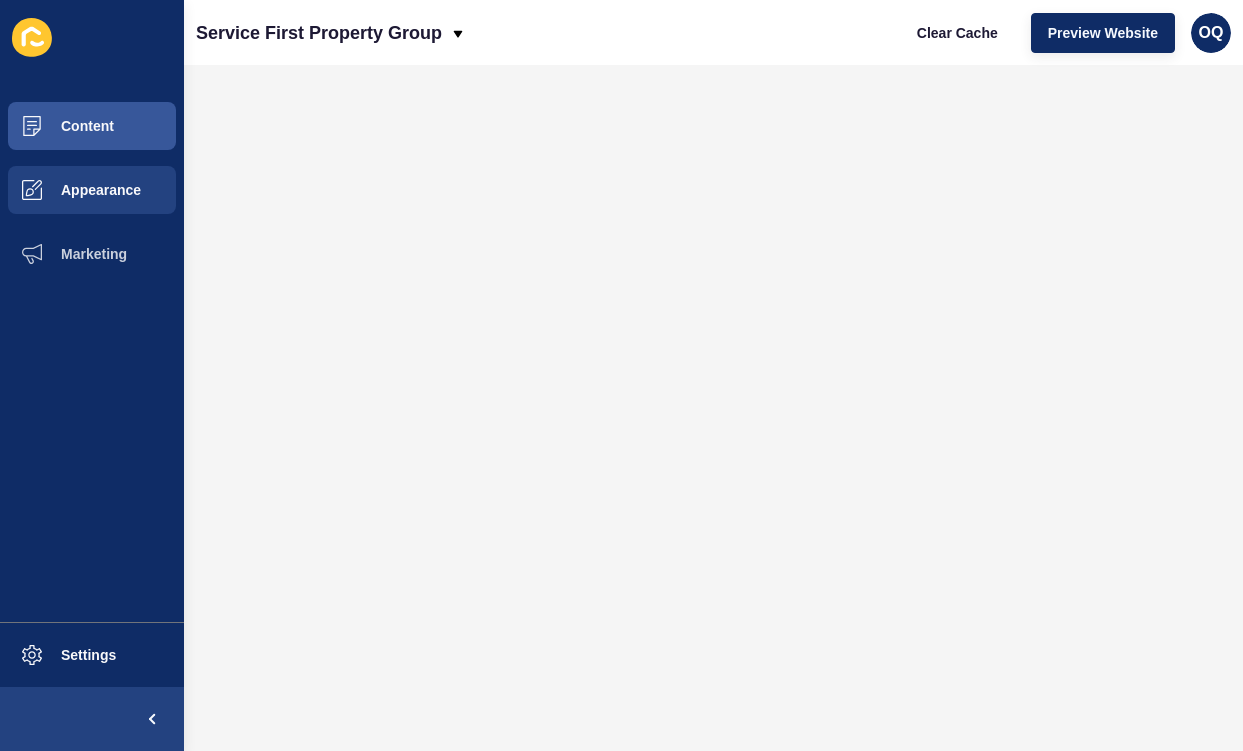click on "Appearance" at bounding box center [69, 190] 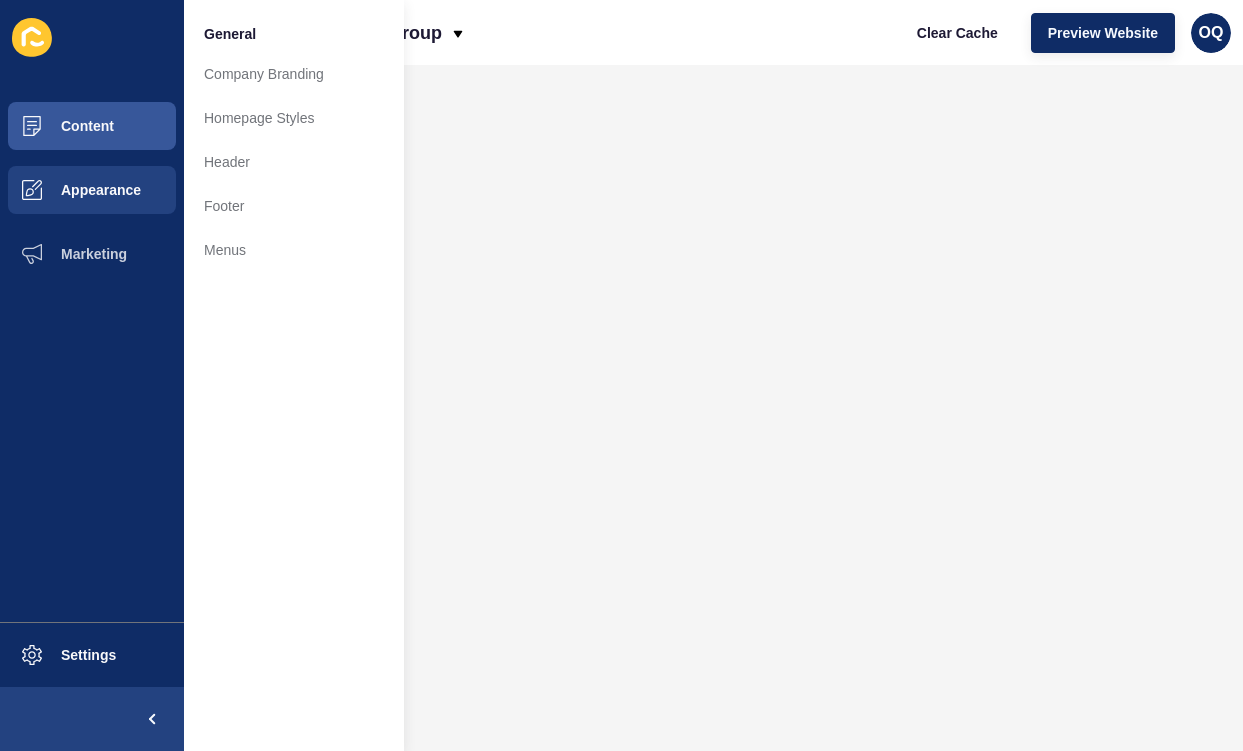 click on "Appearance" at bounding box center (69, 190) 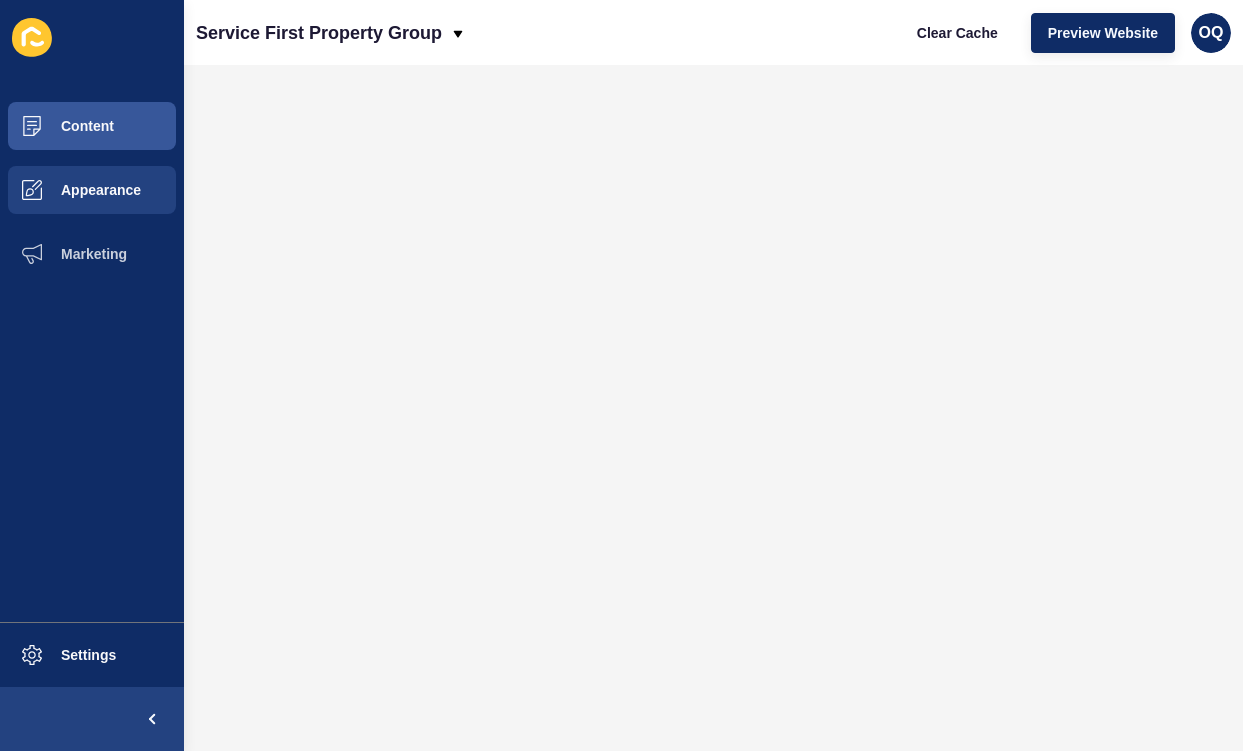 click on "Appearance" at bounding box center (92, 190) 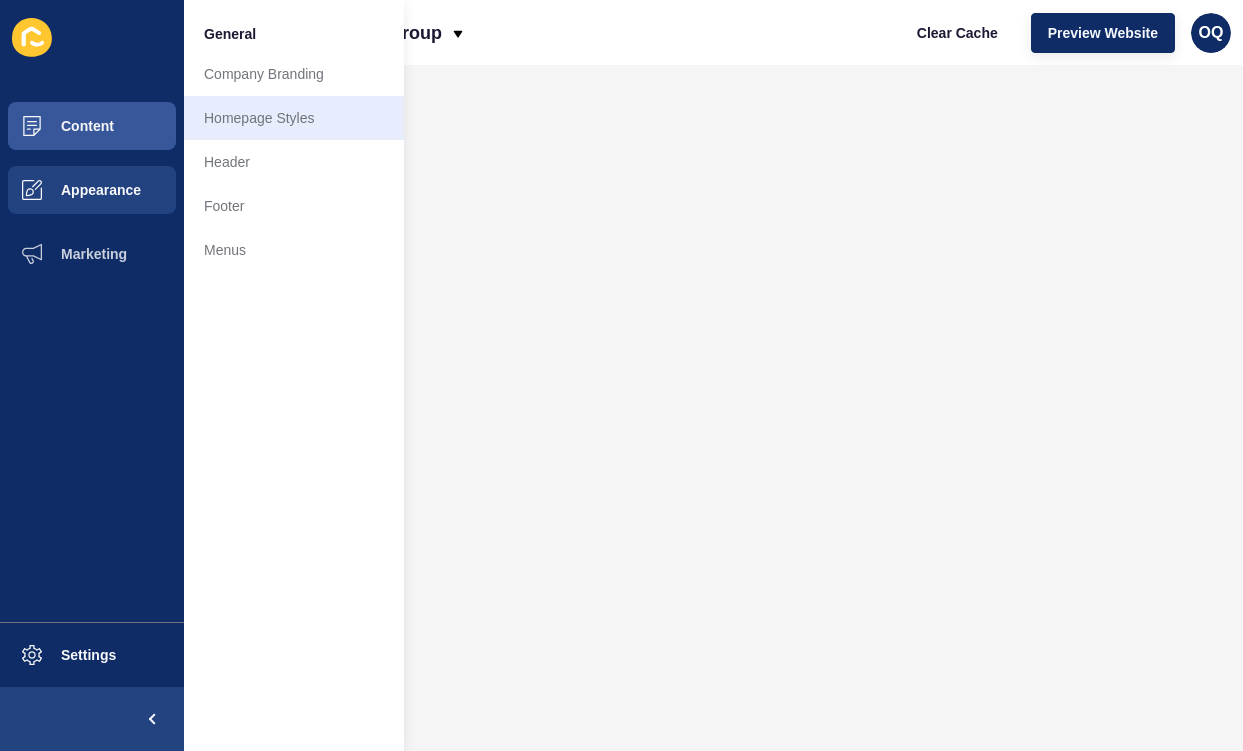 click on "Homepage Styles" at bounding box center (294, 118) 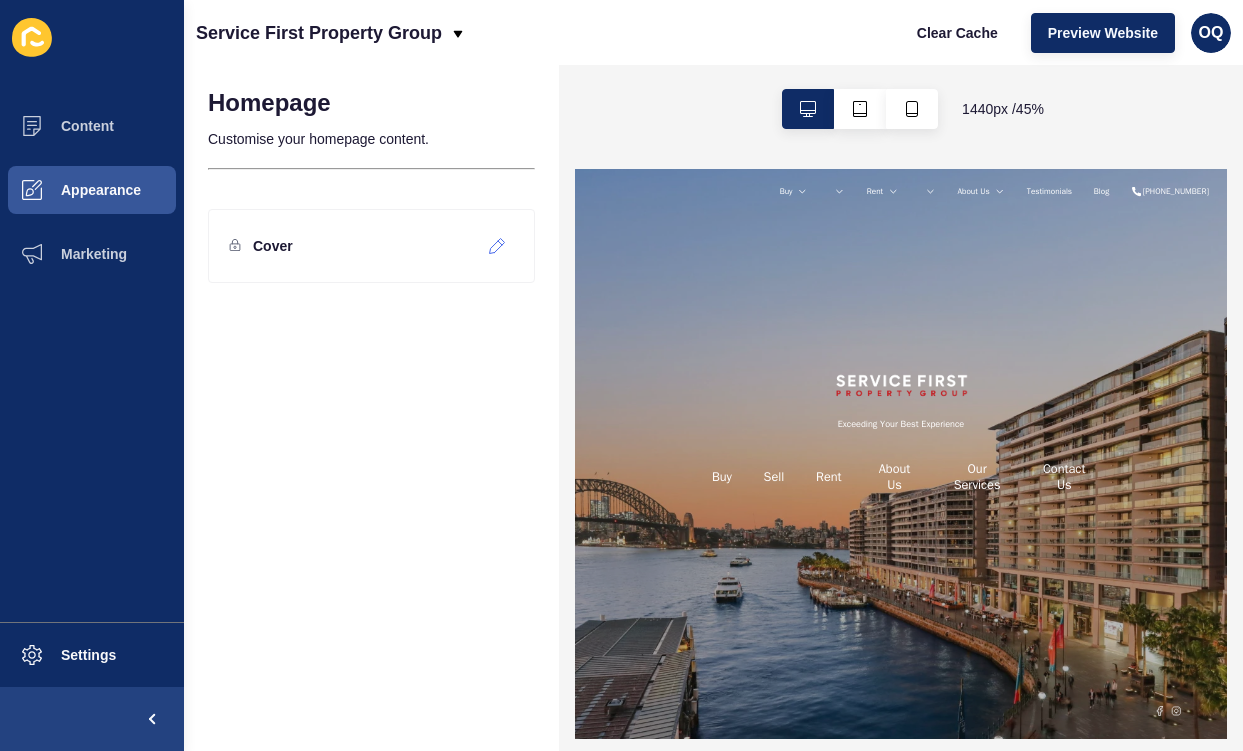 scroll, scrollTop: 0, scrollLeft: 0, axis: both 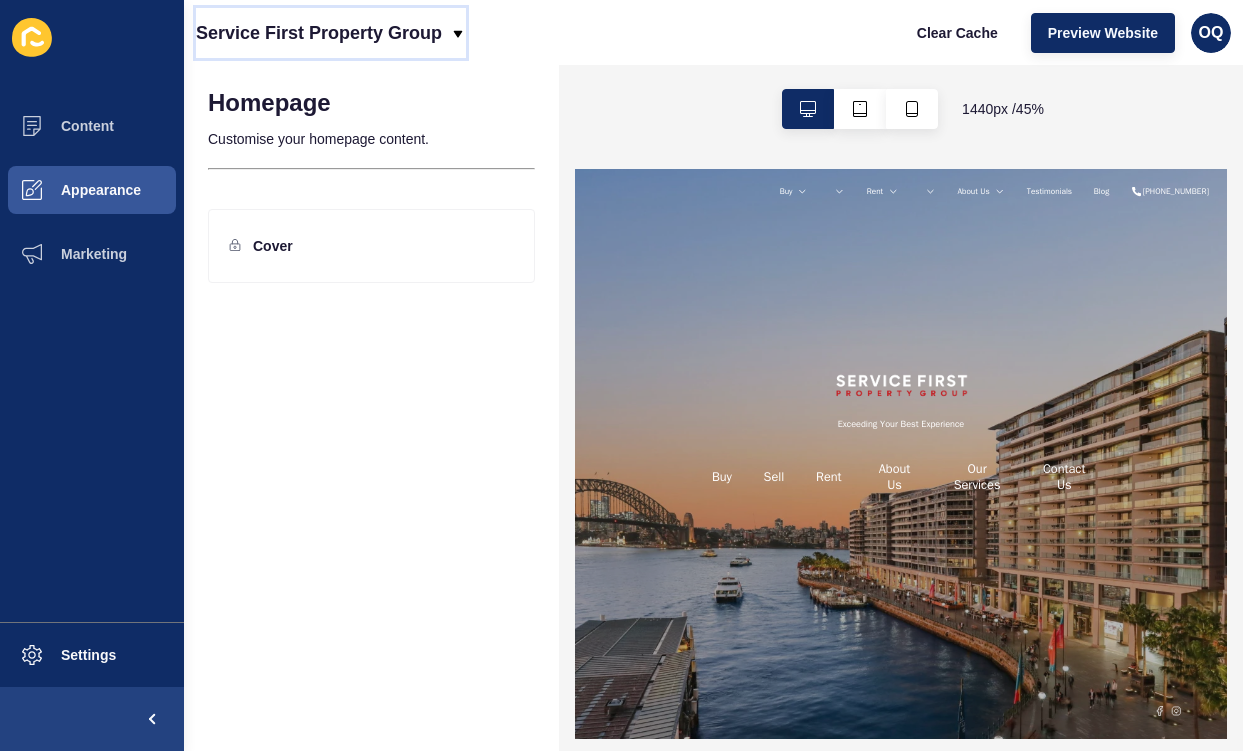 click 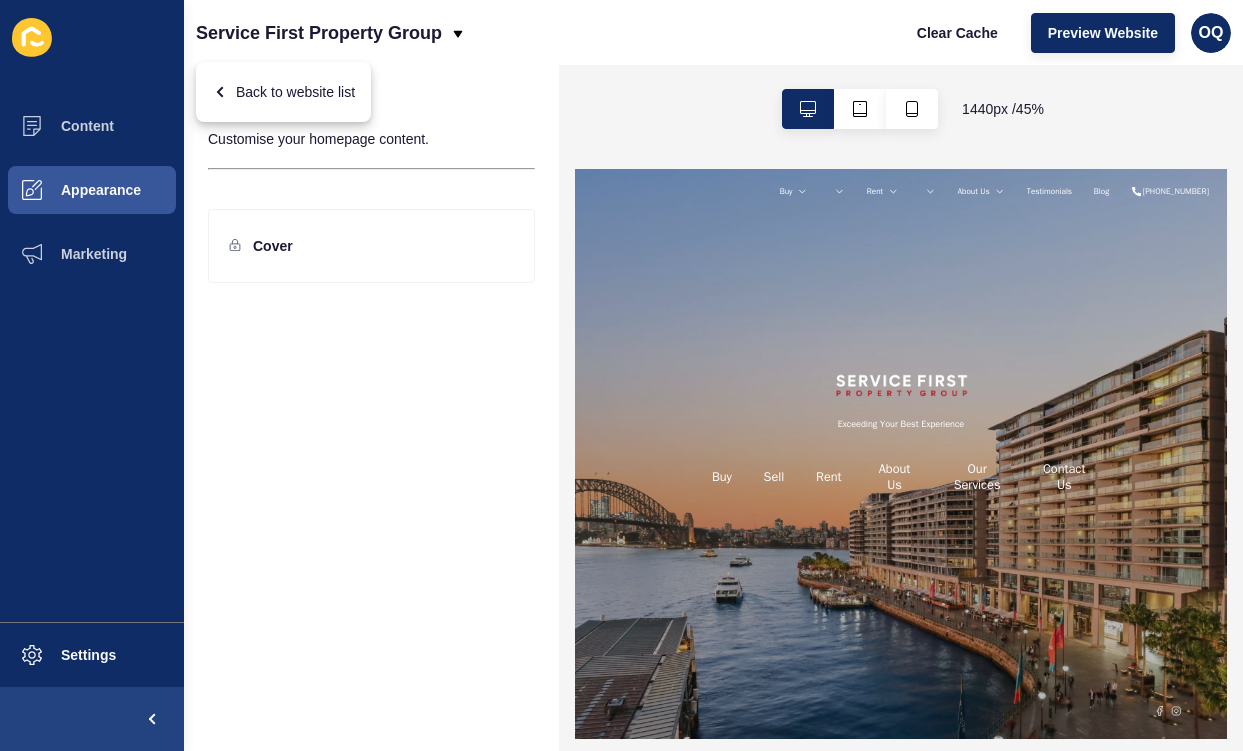 click on "1440 px /  45 %" at bounding box center [901, 109] 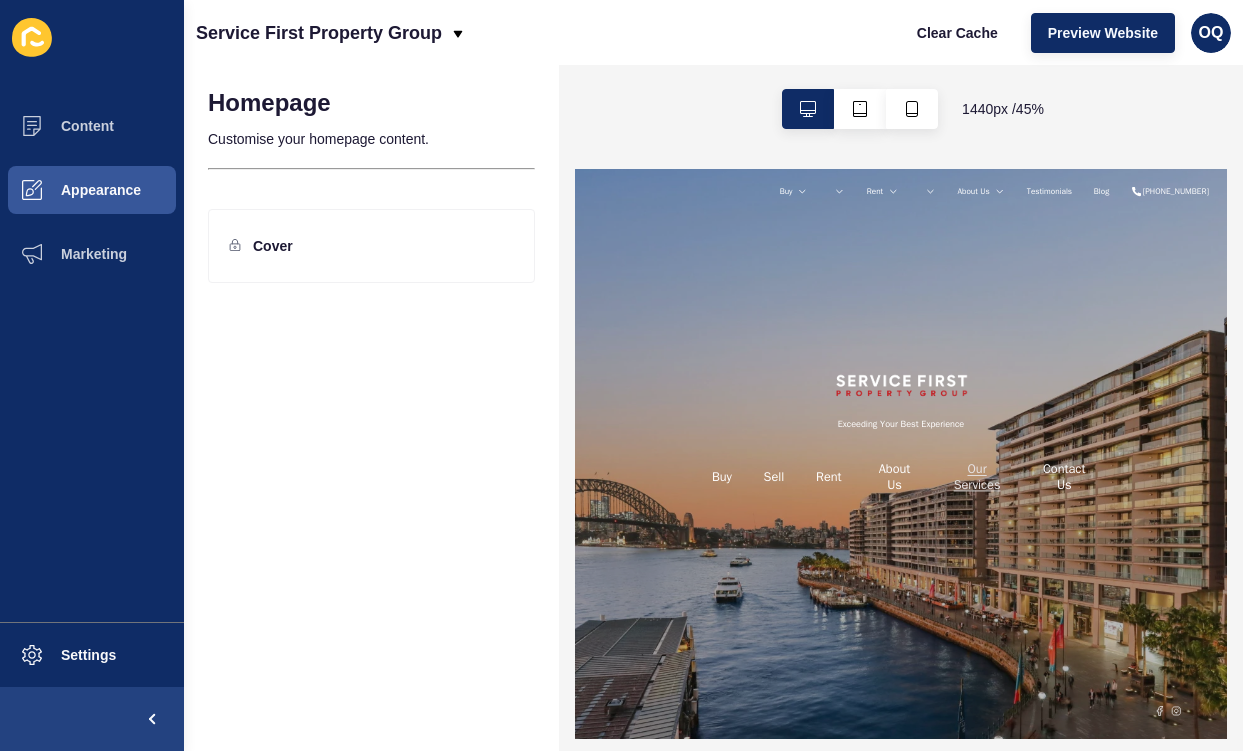 click on "Our Services" at bounding box center [1462, 848] 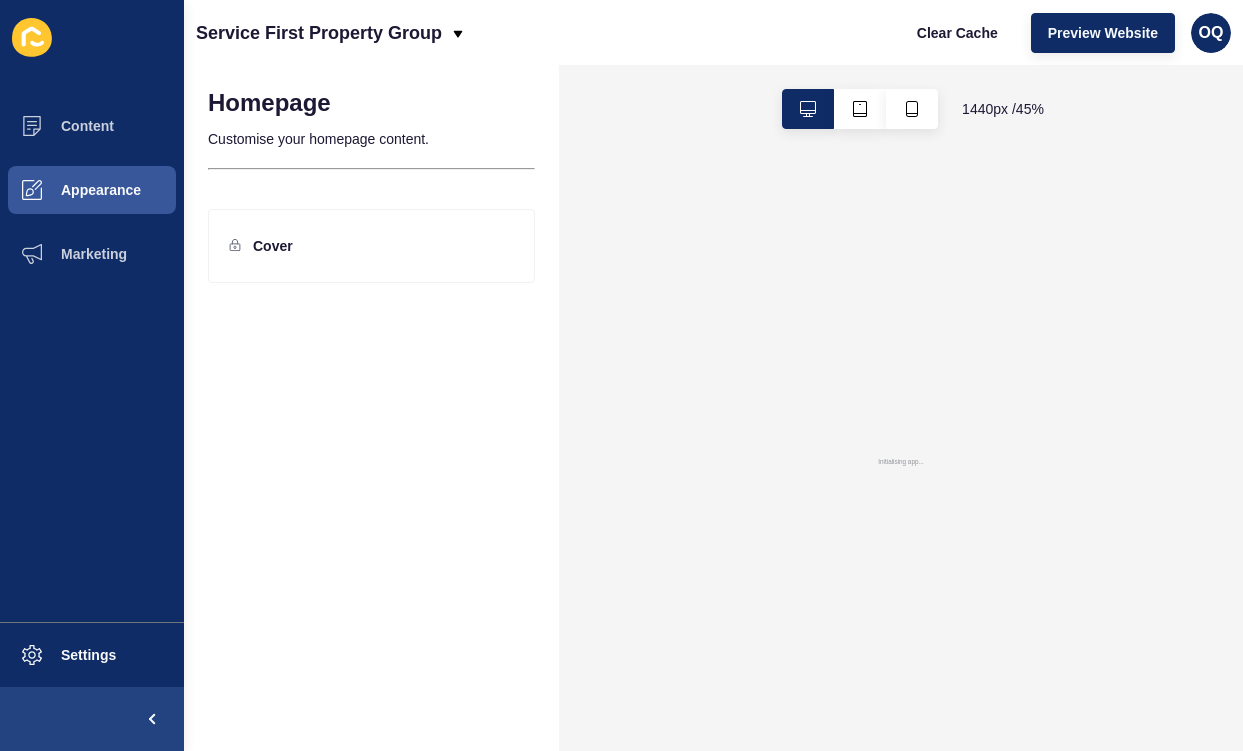 scroll, scrollTop: 0, scrollLeft: 0, axis: both 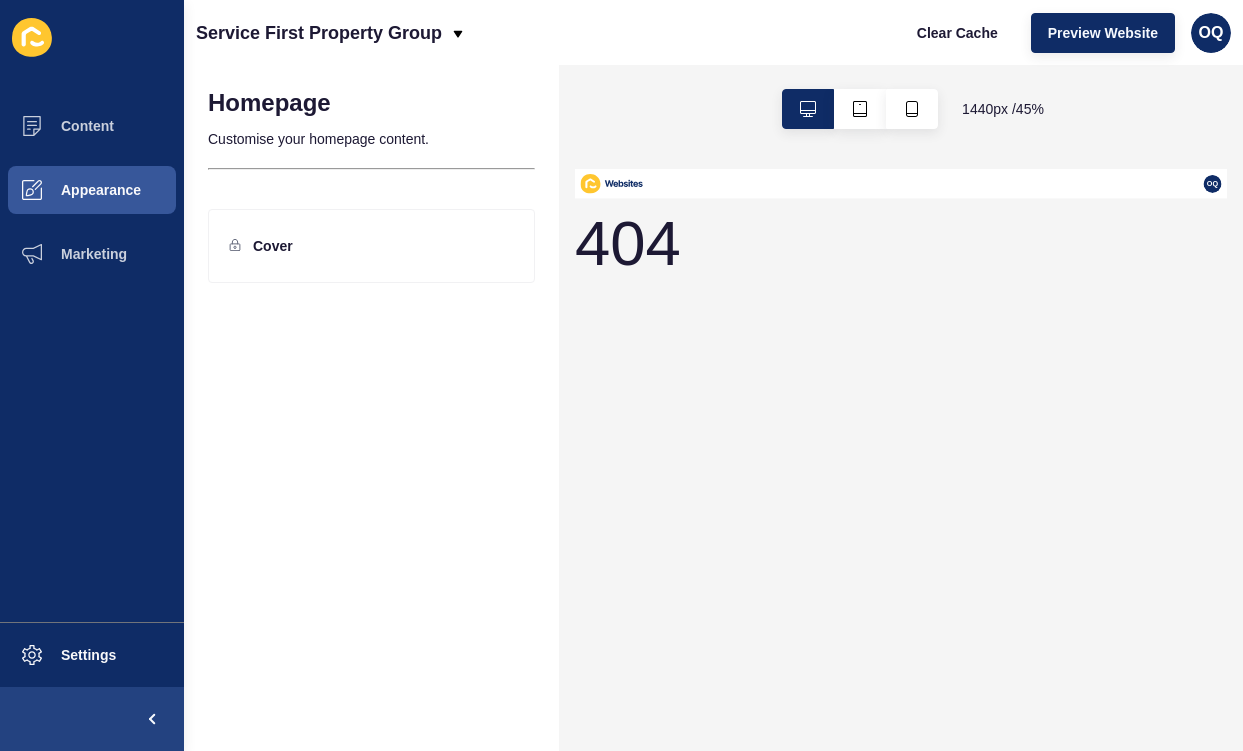 click on "OQ" at bounding box center (1295, 201) 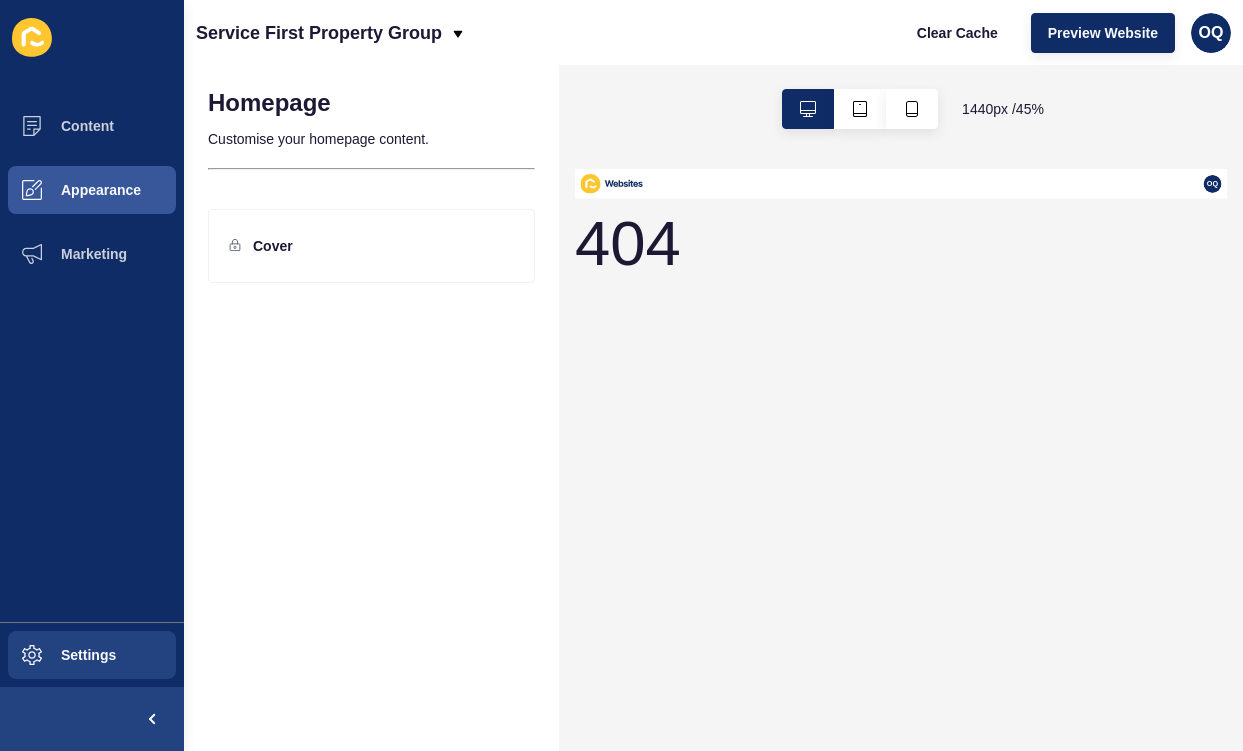 click on "Settings" at bounding box center [92, 655] 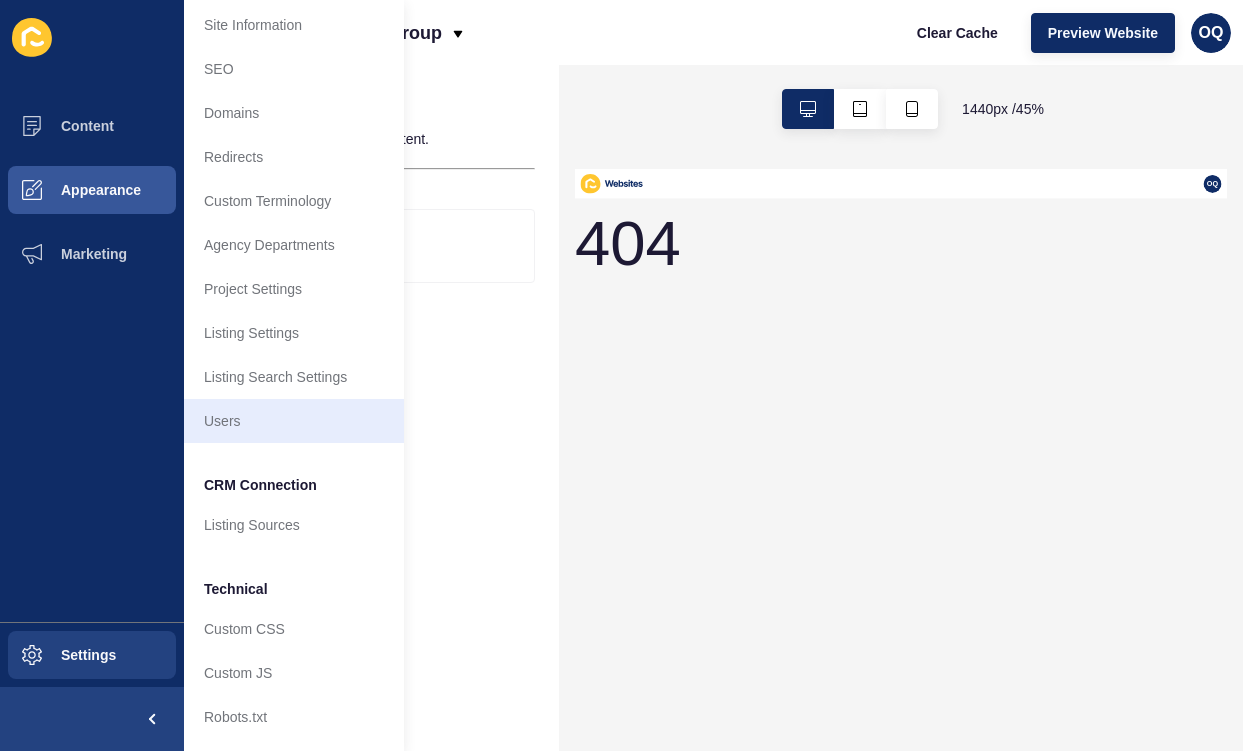 scroll, scrollTop: 49, scrollLeft: 0, axis: vertical 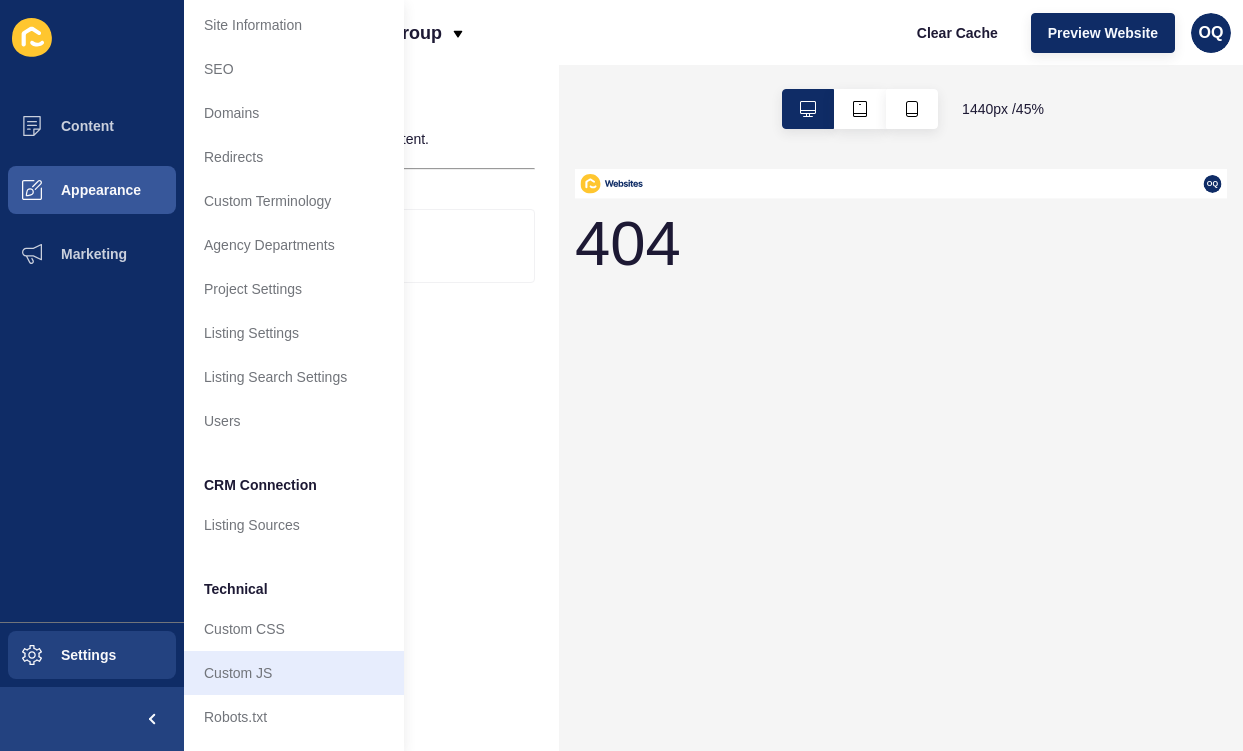 click on "Custom JS" at bounding box center (294, 673) 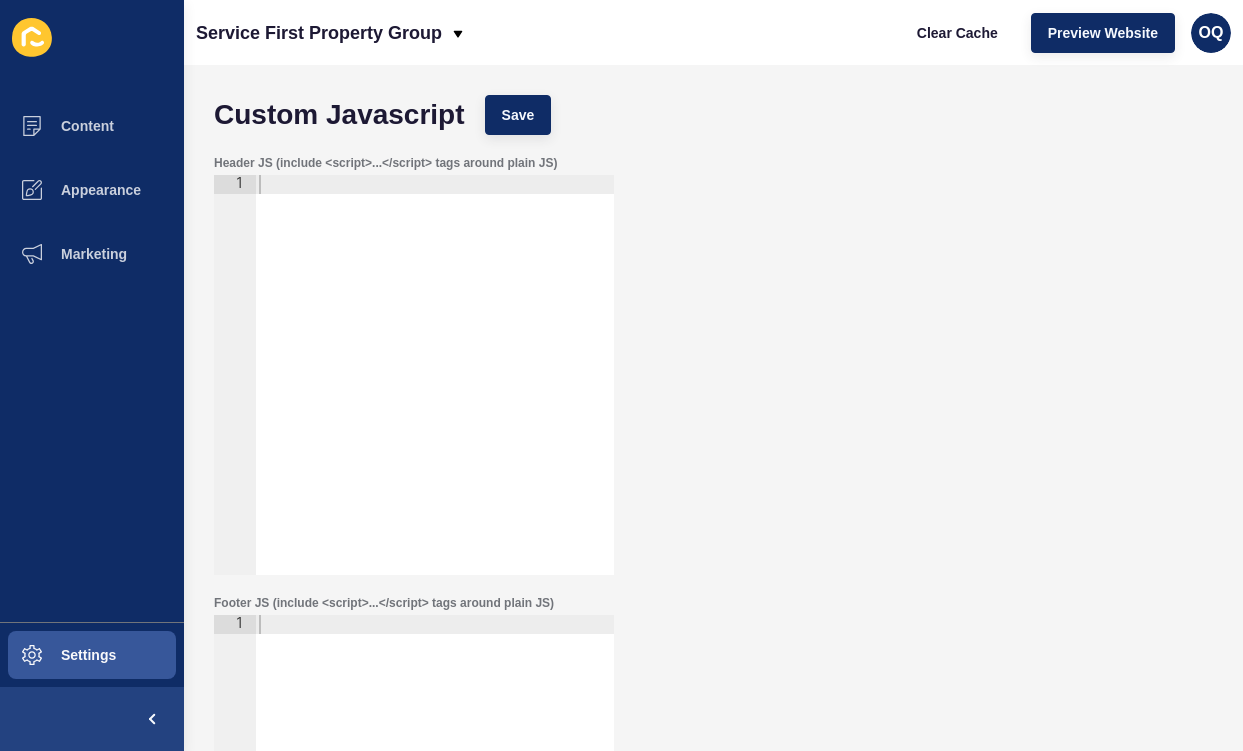 click on "Settings" at bounding box center (92, 655) 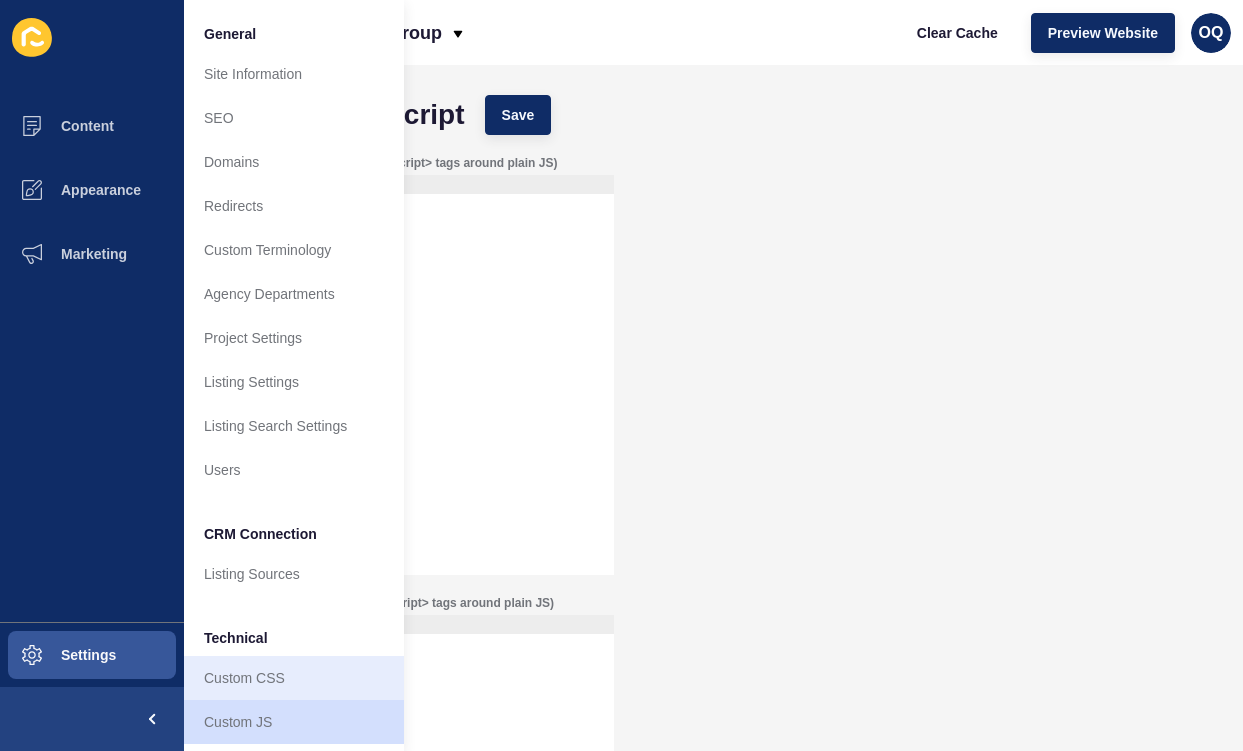 click on "Custom CSS" at bounding box center [294, 678] 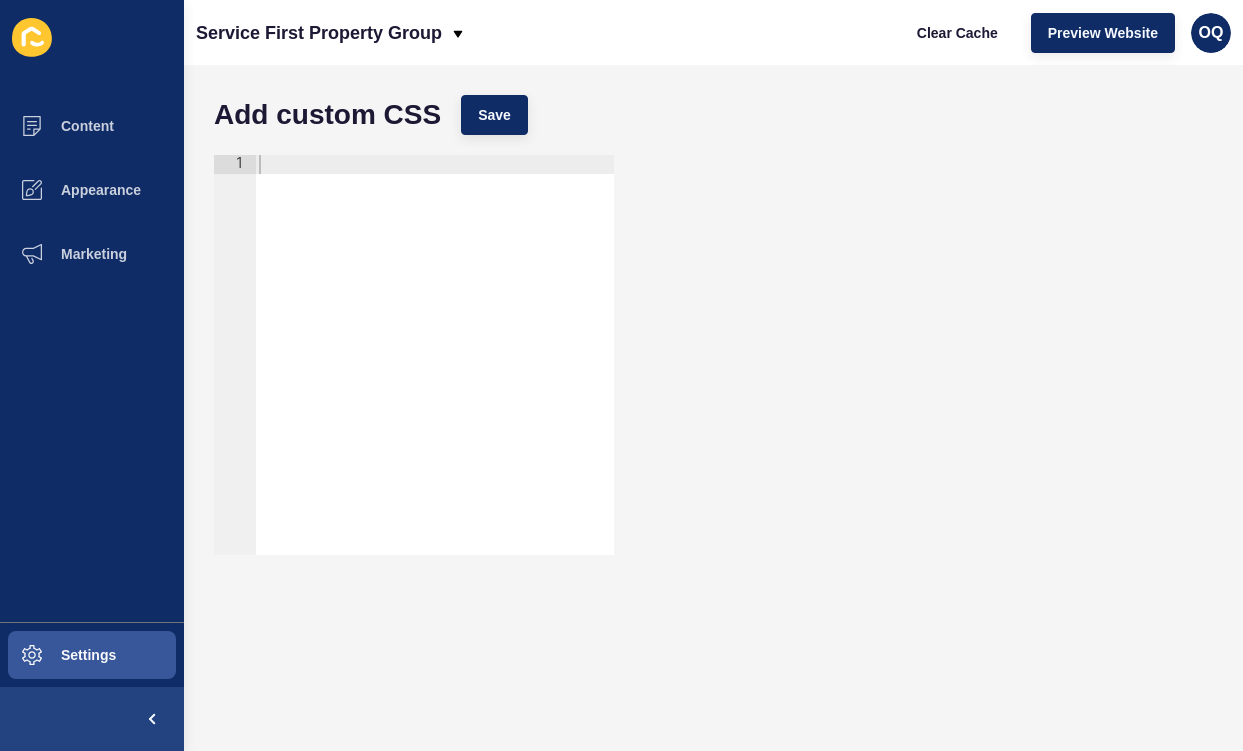 click on "Settings" at bounding box center [92, 655] 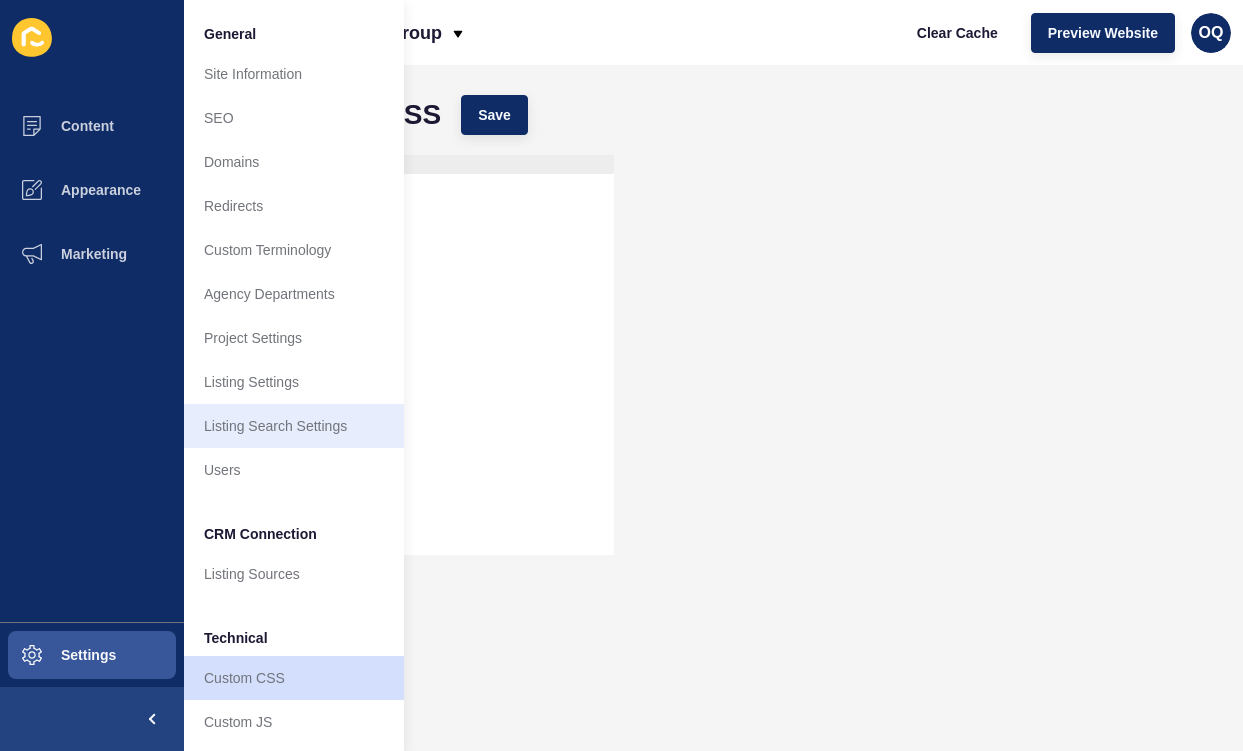 click on "Listing Search Settings" at bounding box center [294, 426] 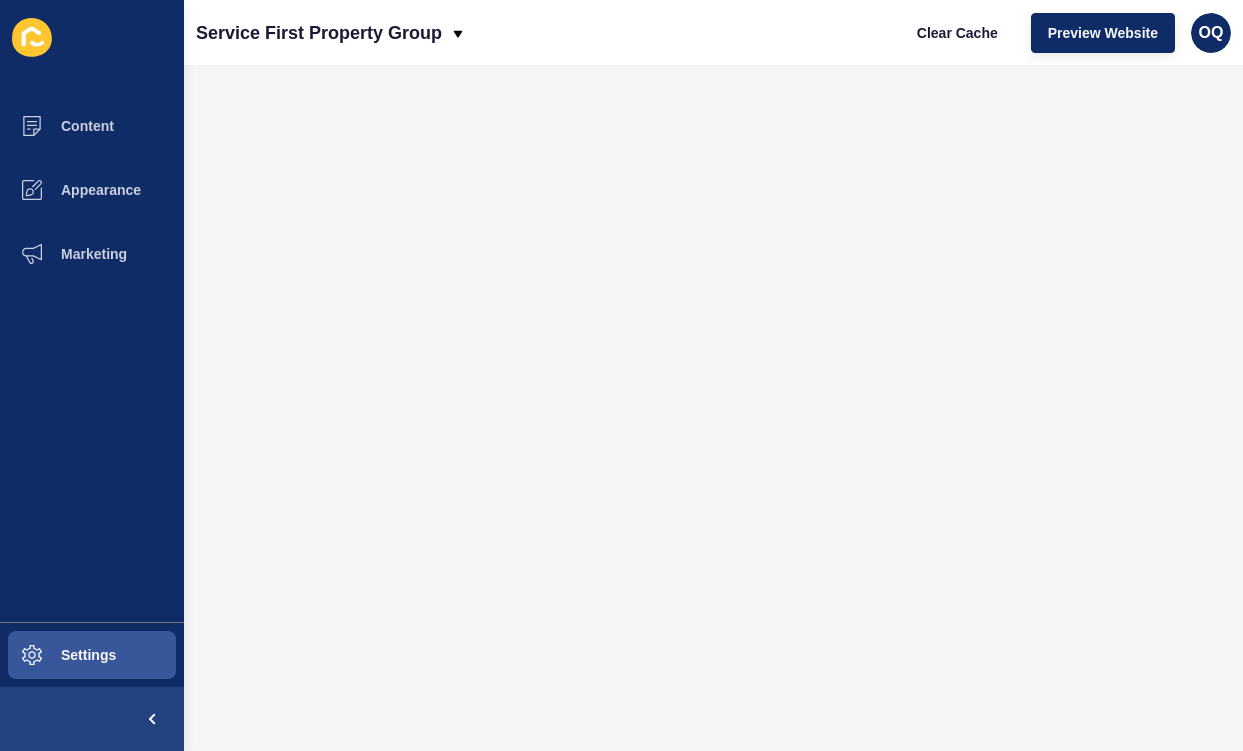 click on "Settings" at bounding box center (92, 655) 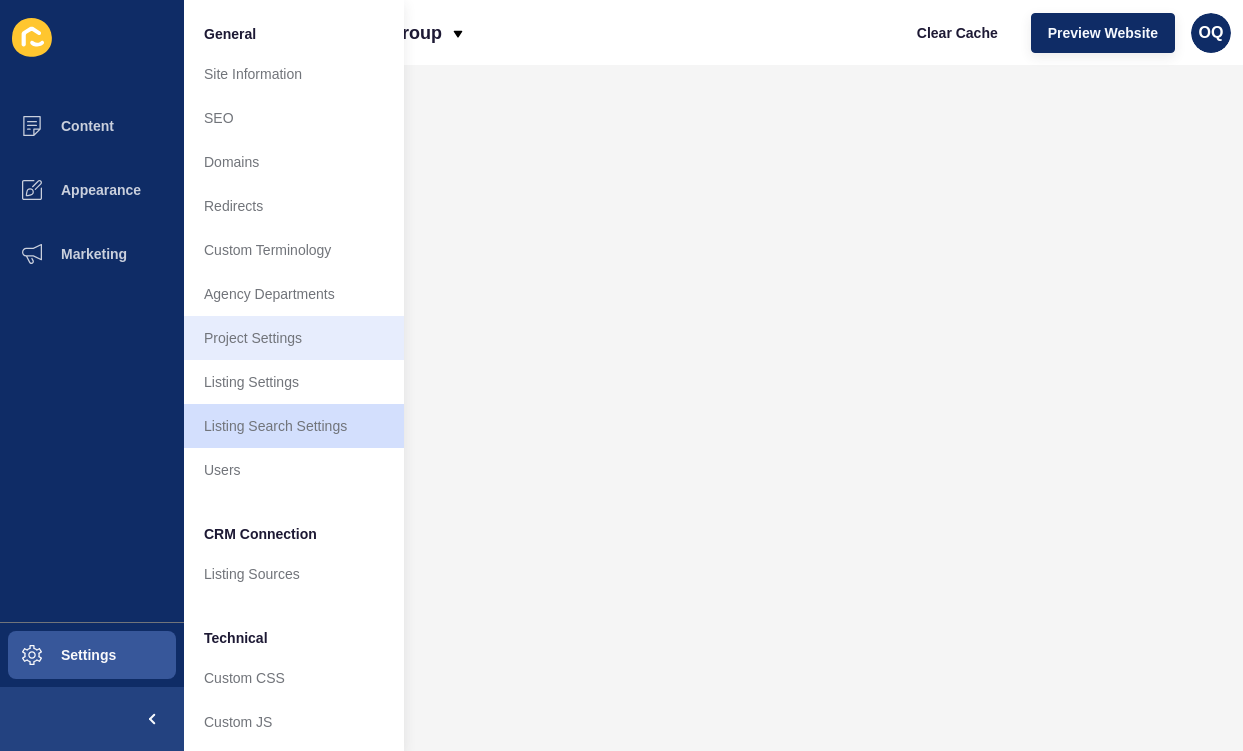 click on "Project Settings" at bounding box center (294, 338) 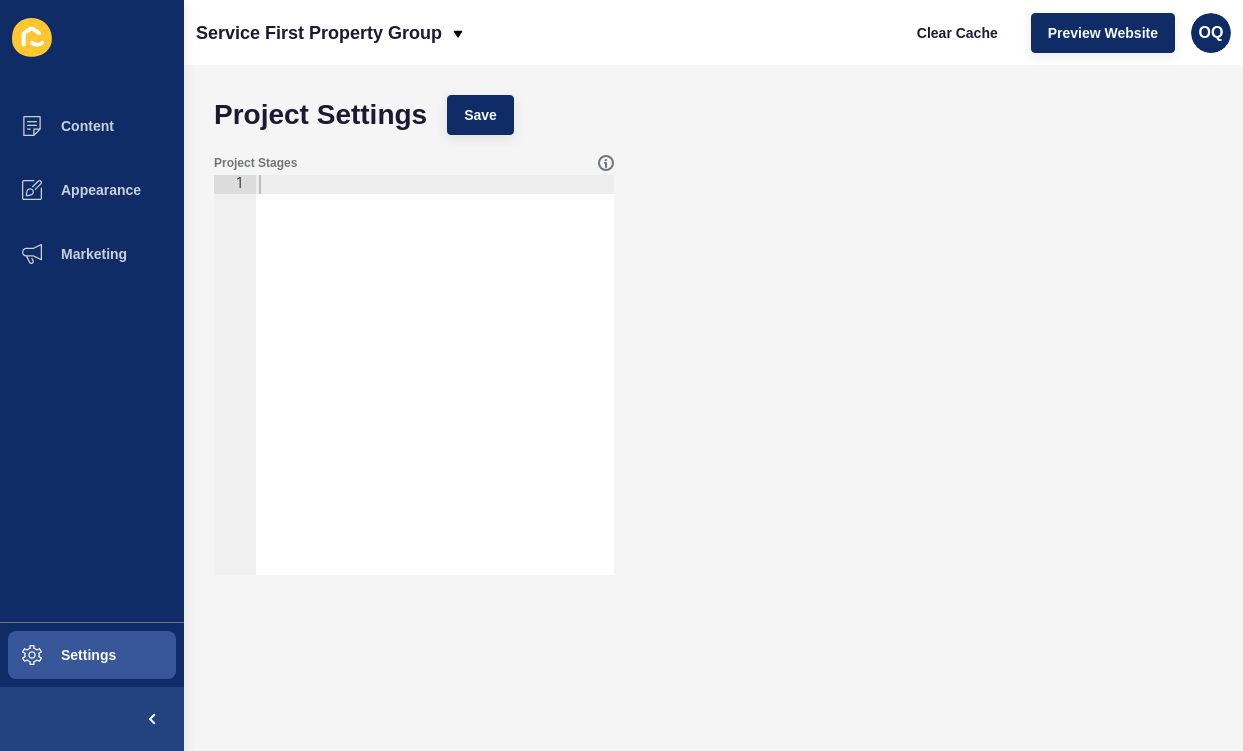 click on "Settings" at bounding box center [92, 655] 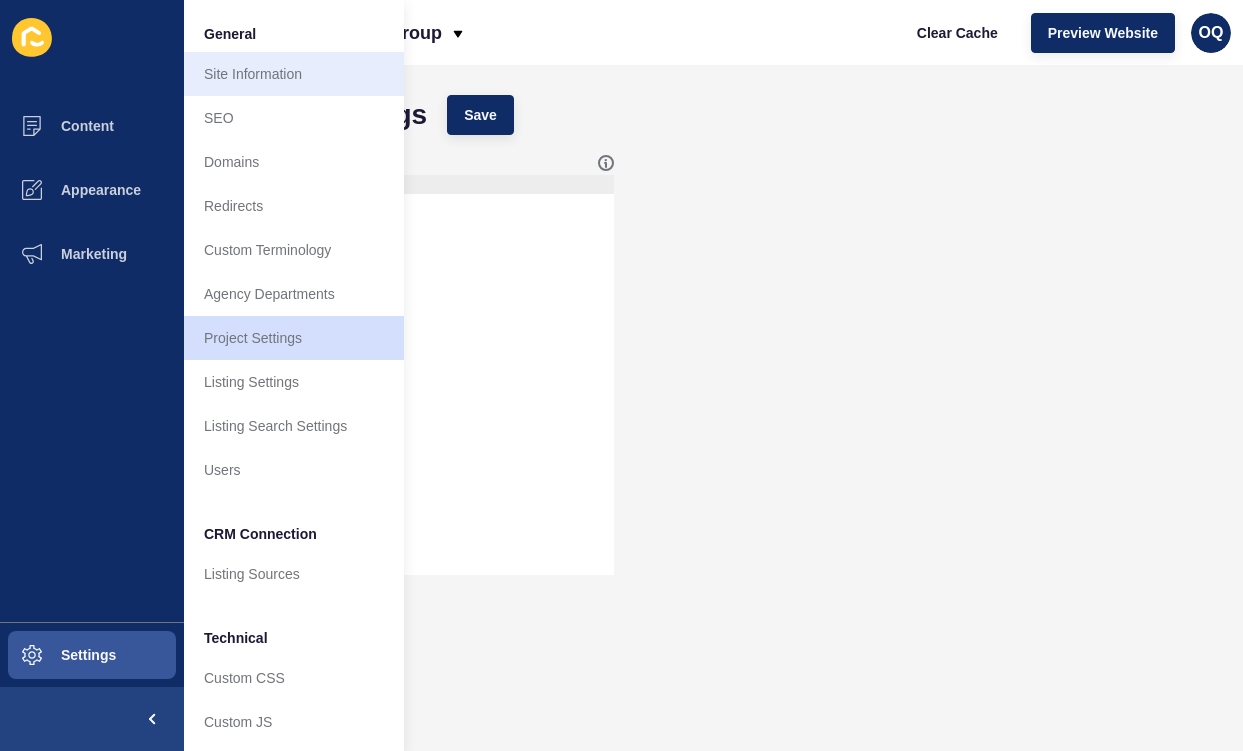 click on "Site Information" at bounding box center (294, 74) 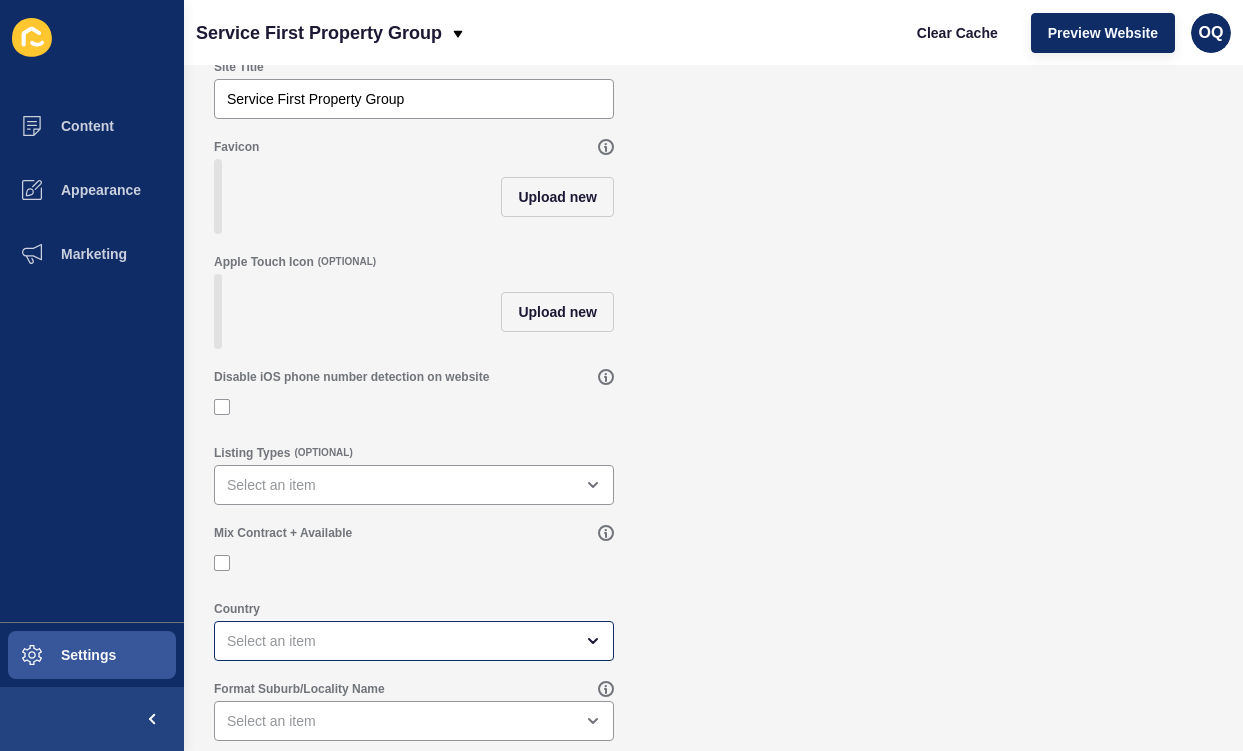 scroll, scrollTop: 96, scrollLeft: 0, axis: vertical 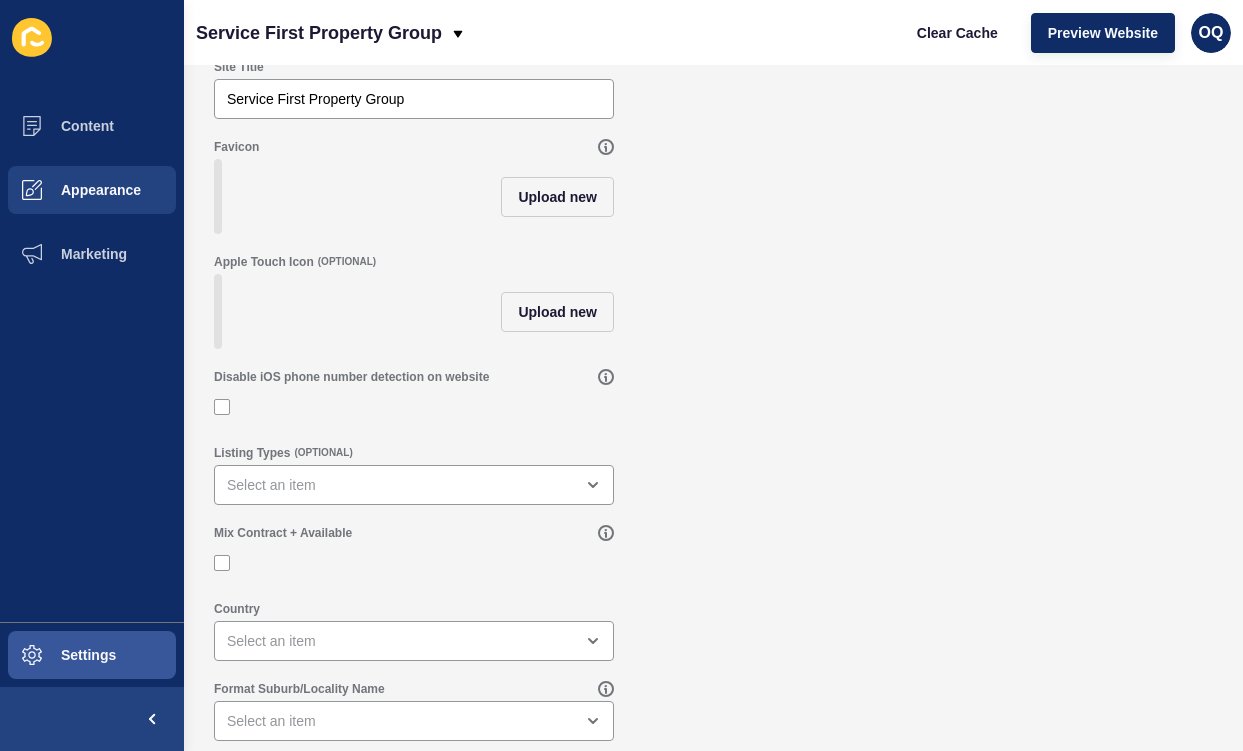 click on "Appearance" at bounding box center (69, 190) 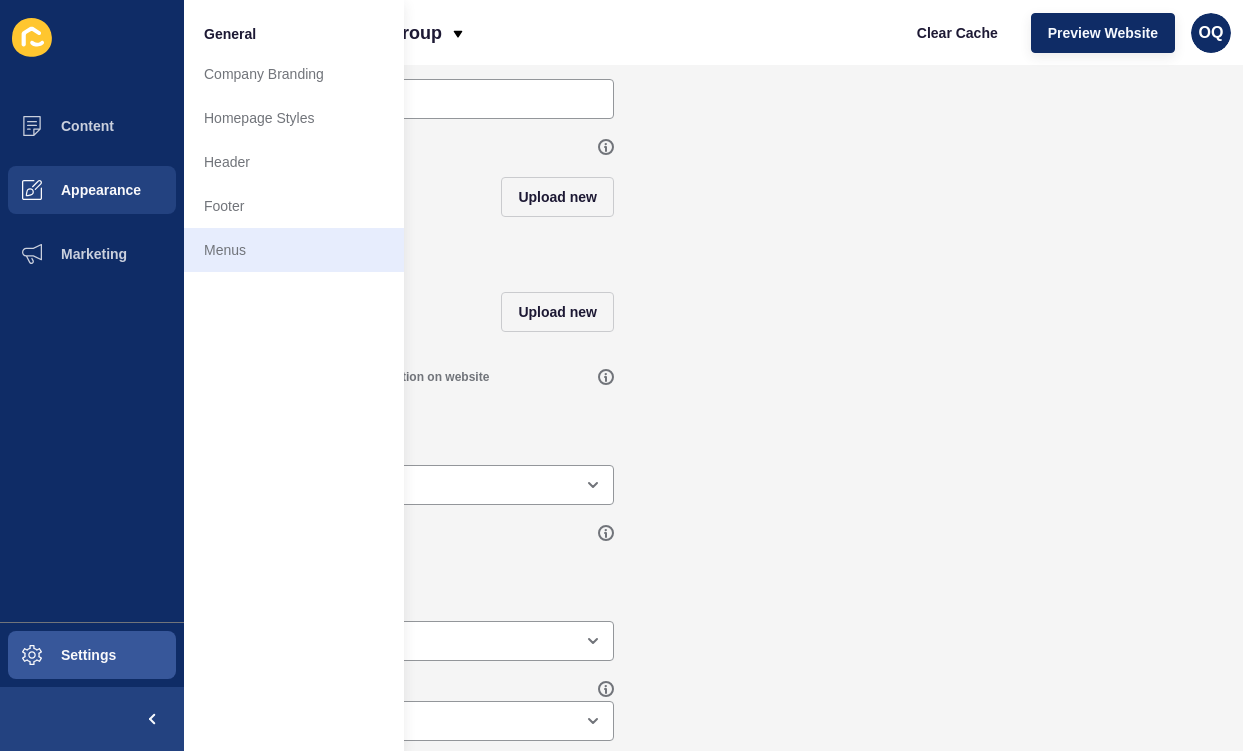 click on "Menus" at bounding box center (294, 250) 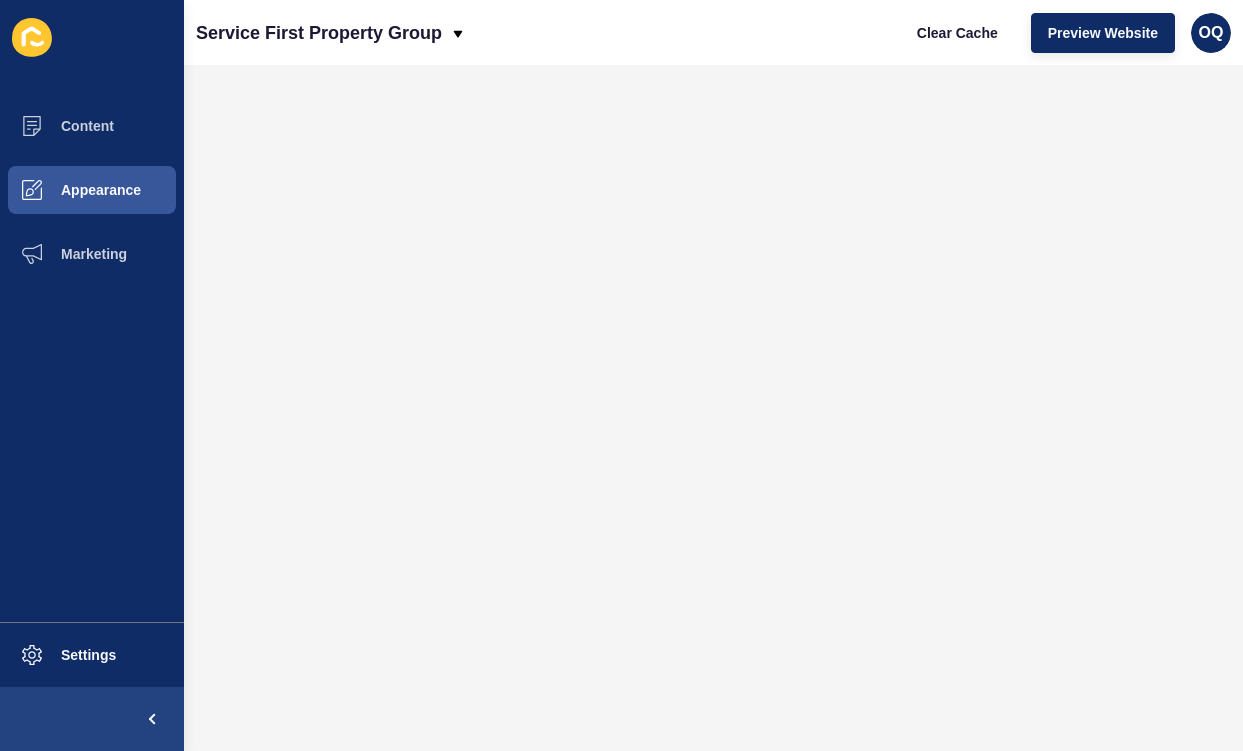click on "Appearance" at bounding box center (92, 190) 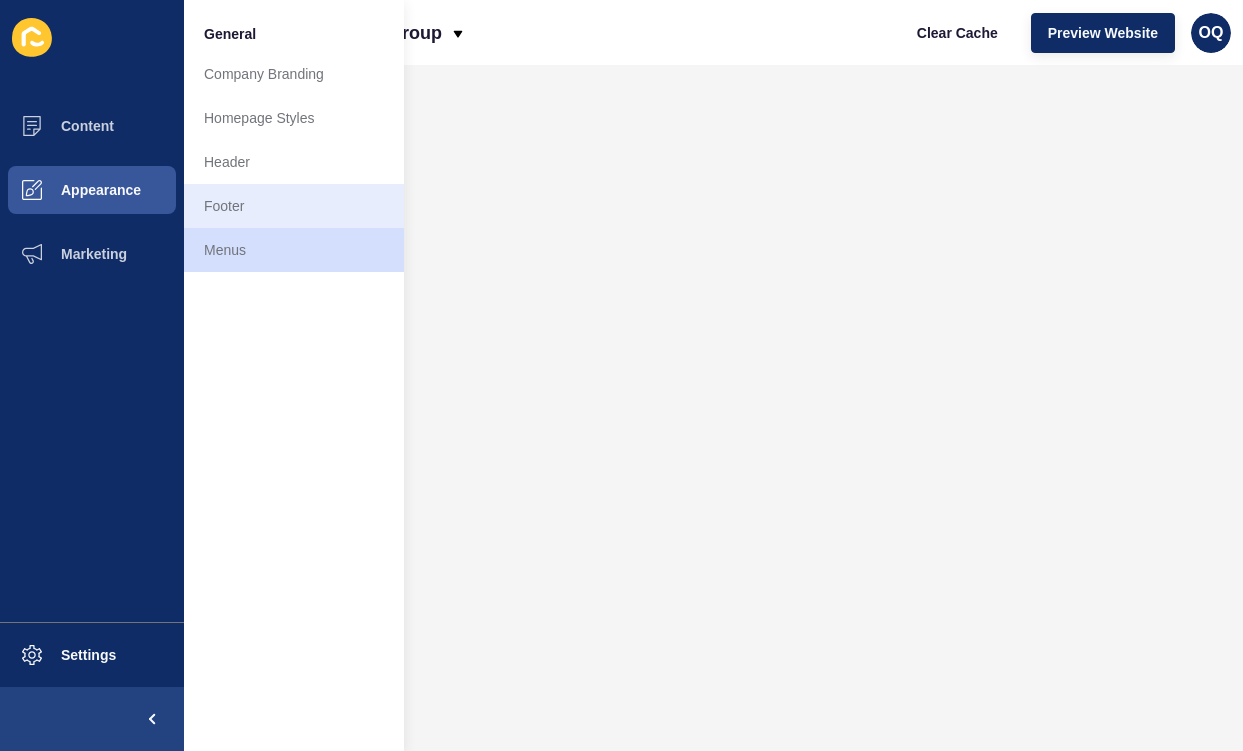 click on "Footer" at bounding box center (294, 206) 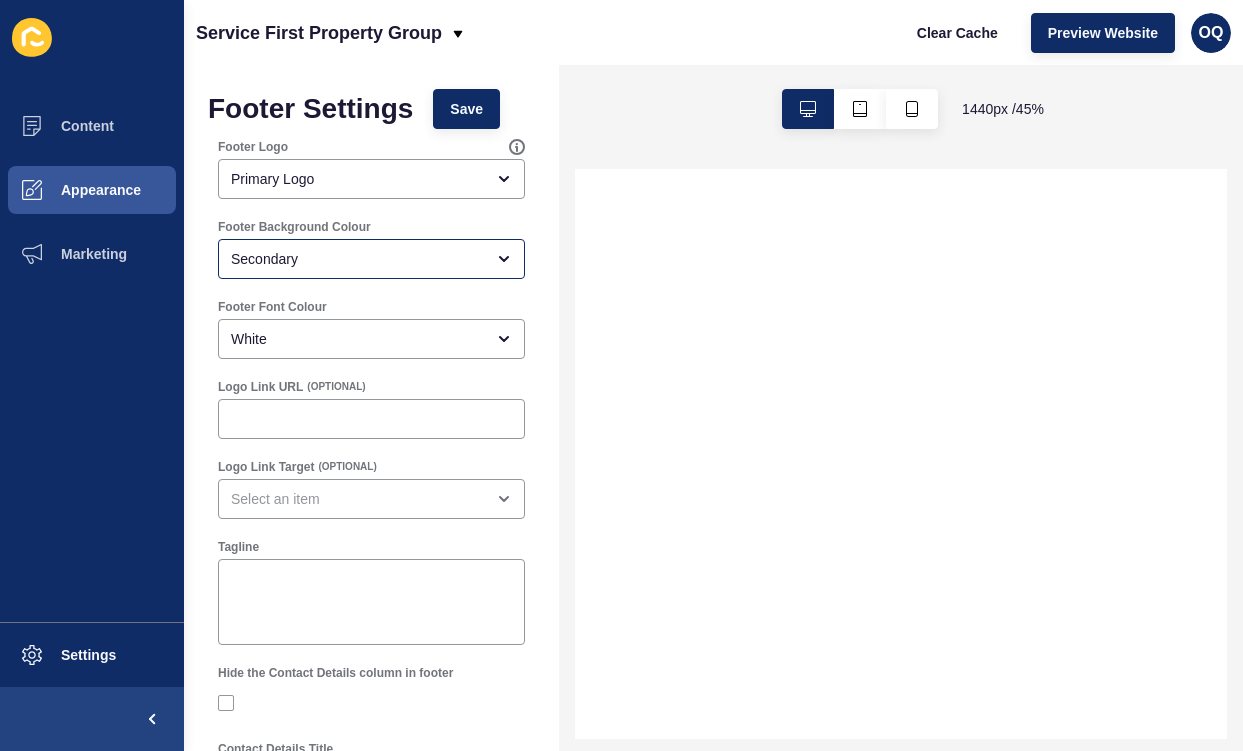 scroll, scrollTop: 0, scrollLeft: 0, axis: both 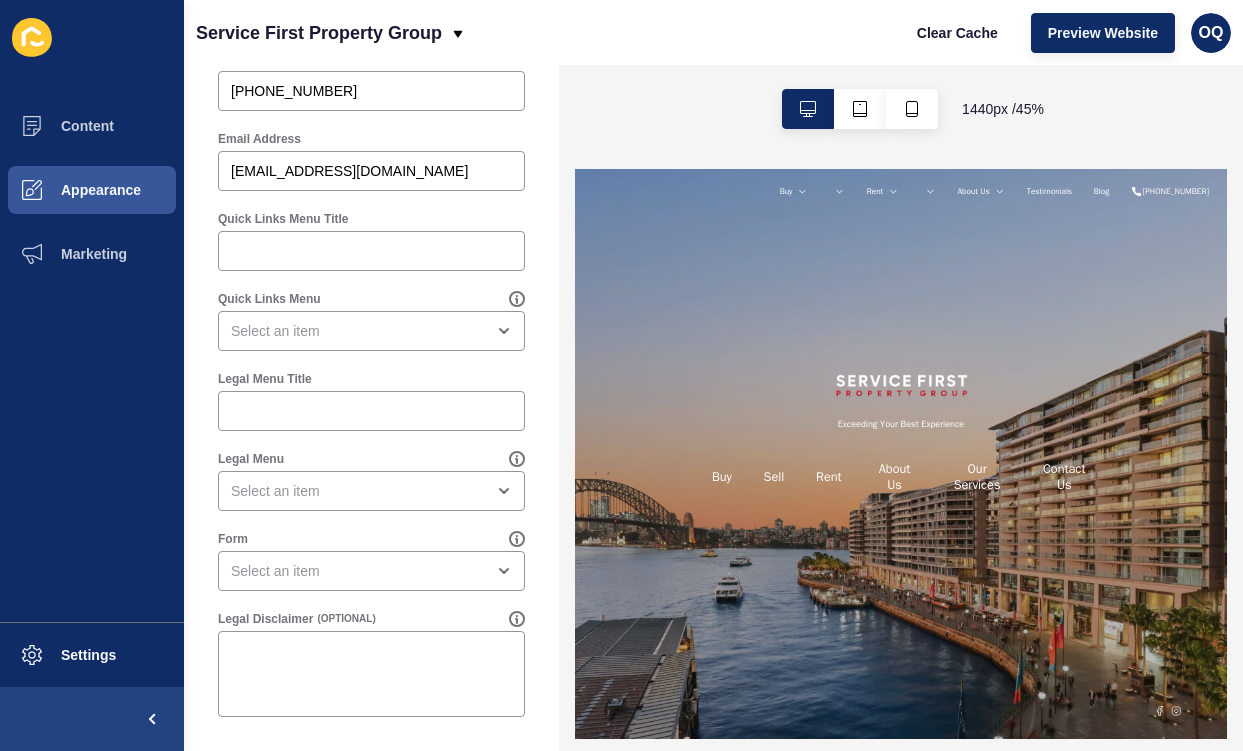 click on "Appearance" at bounding box center [92, 190] 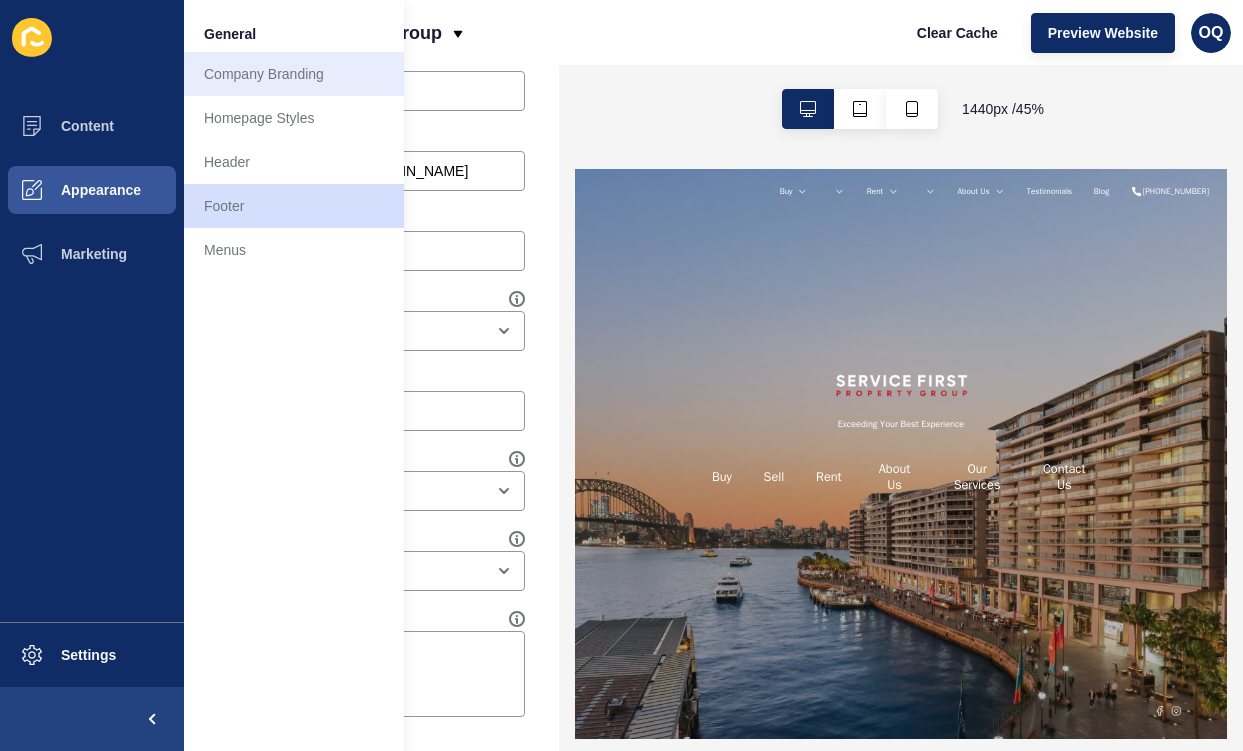click on "Company Branding" at bounding box center [294, 74] 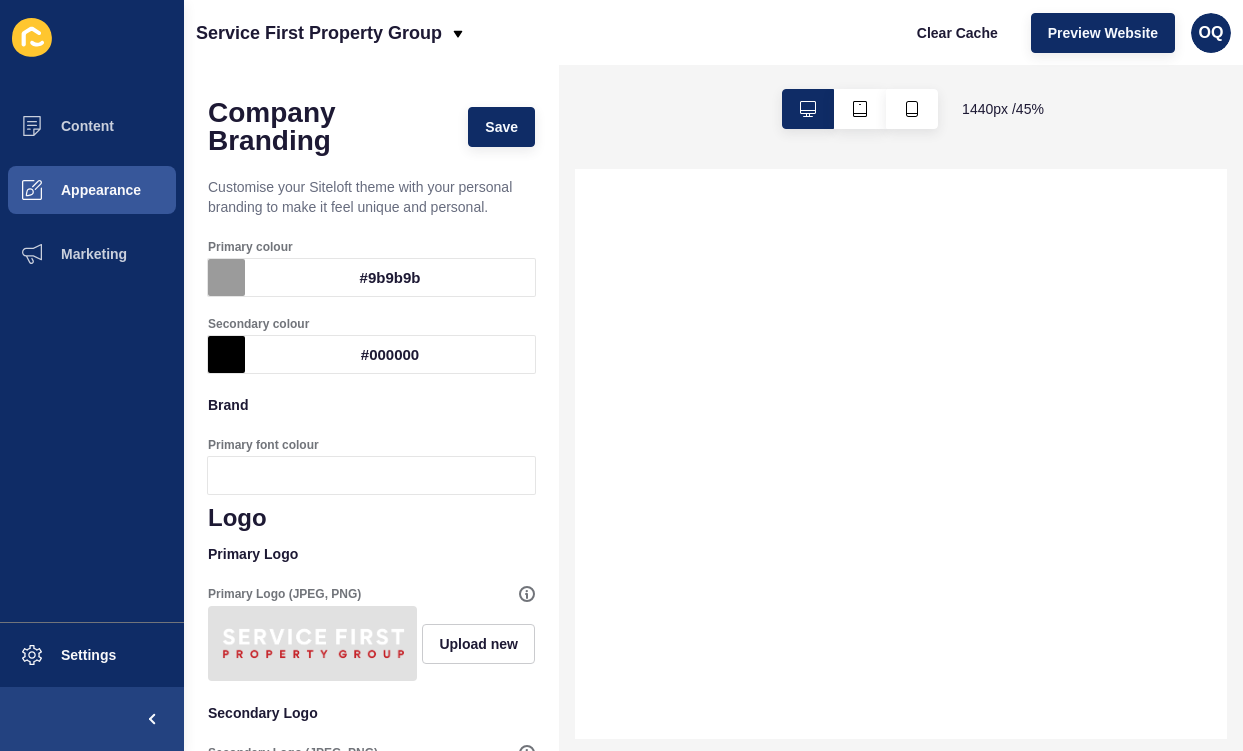 scroll, scrollTop: 0, scrollLeft: 0, axis: both 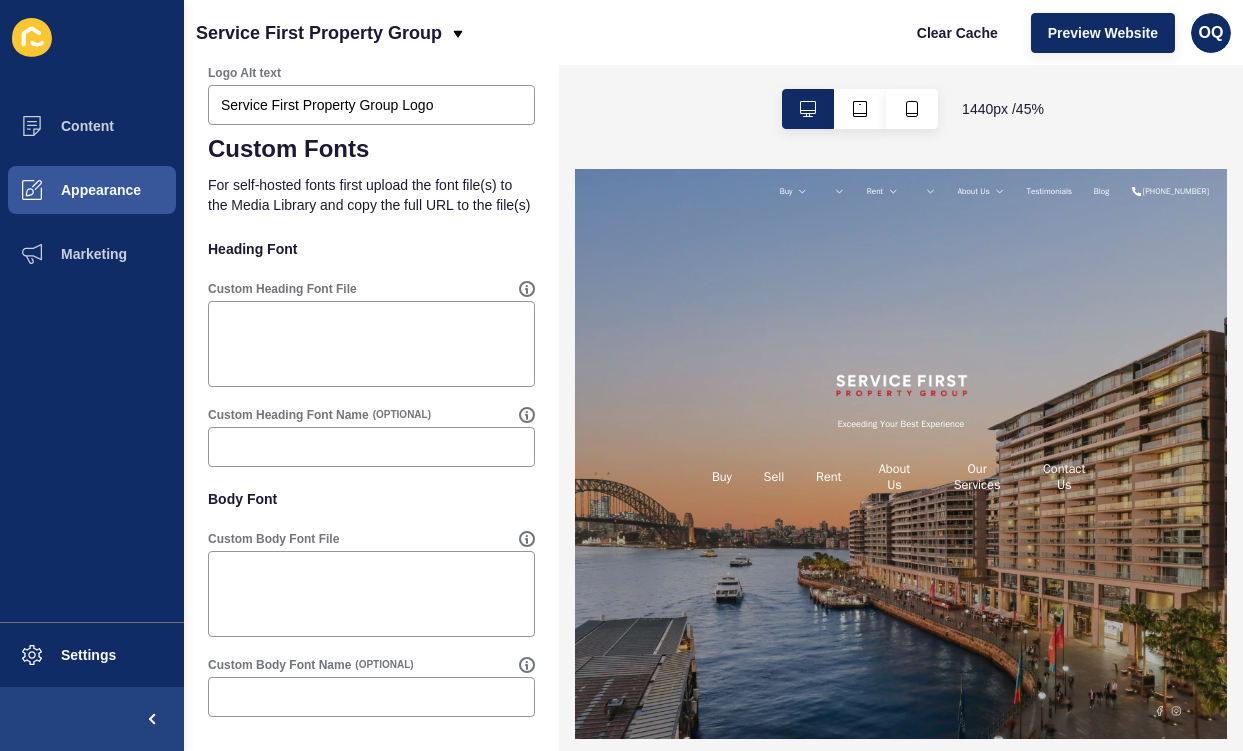 click at bounding box center (32, 38) 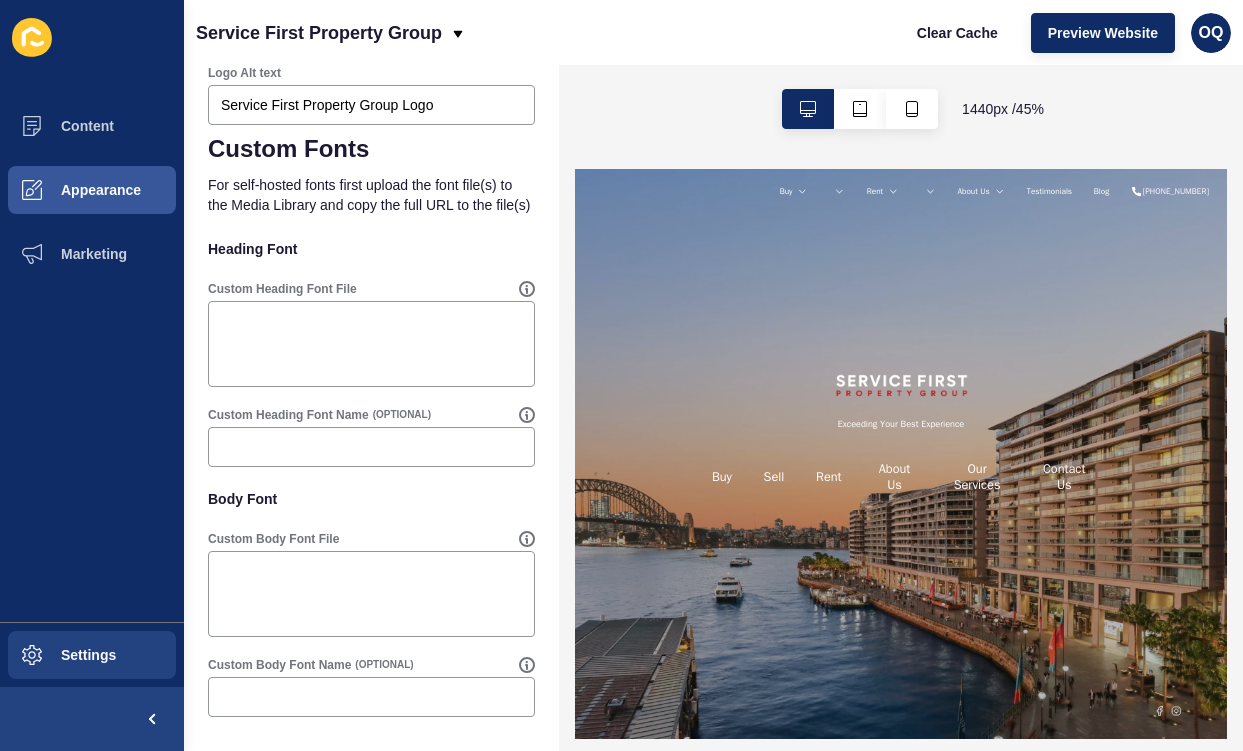 click on "Settings" at bounding box center (92, 655) 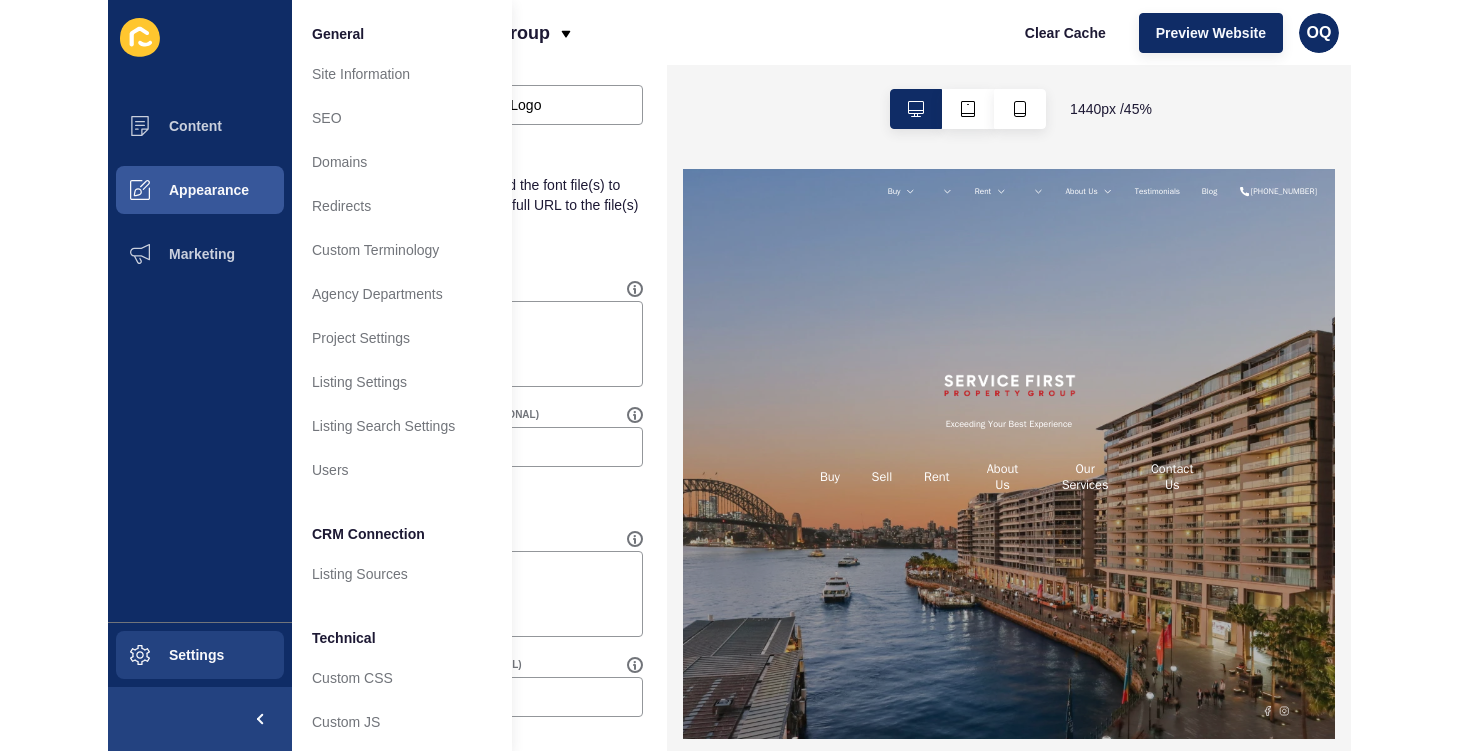 scroll, scrollTop: 0, scrollLeft: 0, axis: both 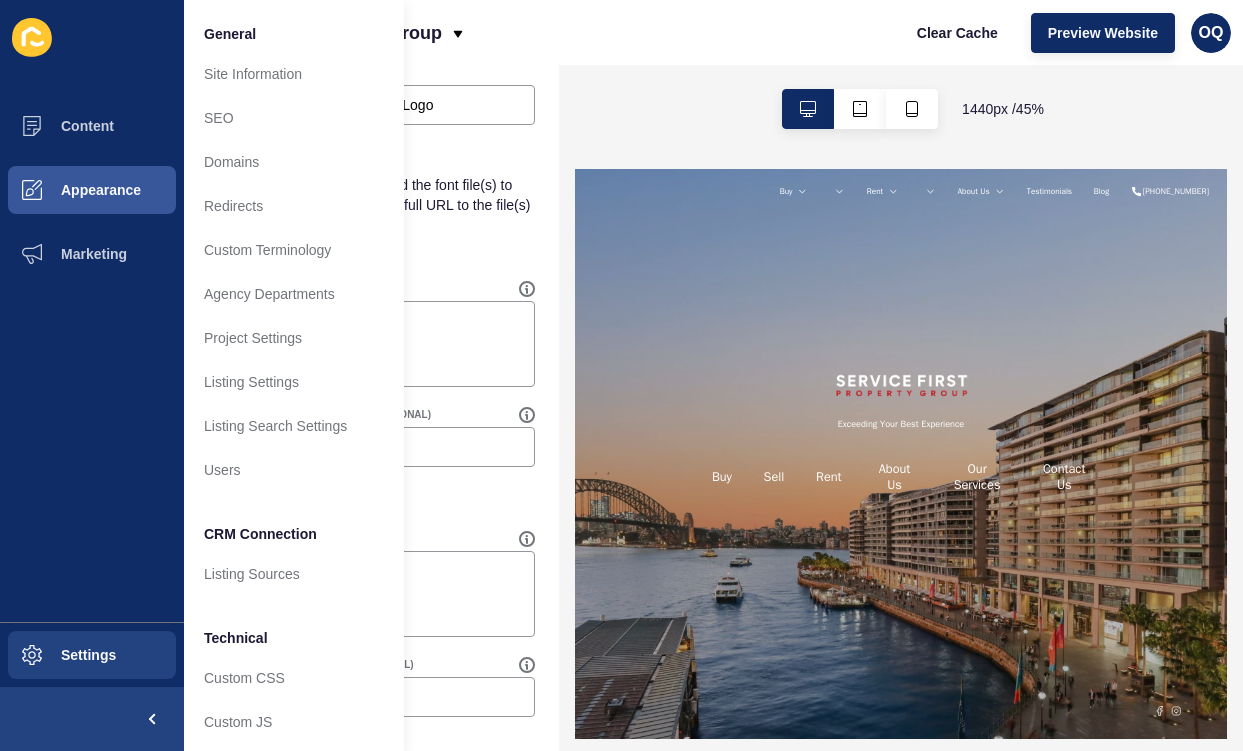 click on "Service First Property Group Clear Cache Preview Website OQ" at bounding box center (713, 32) 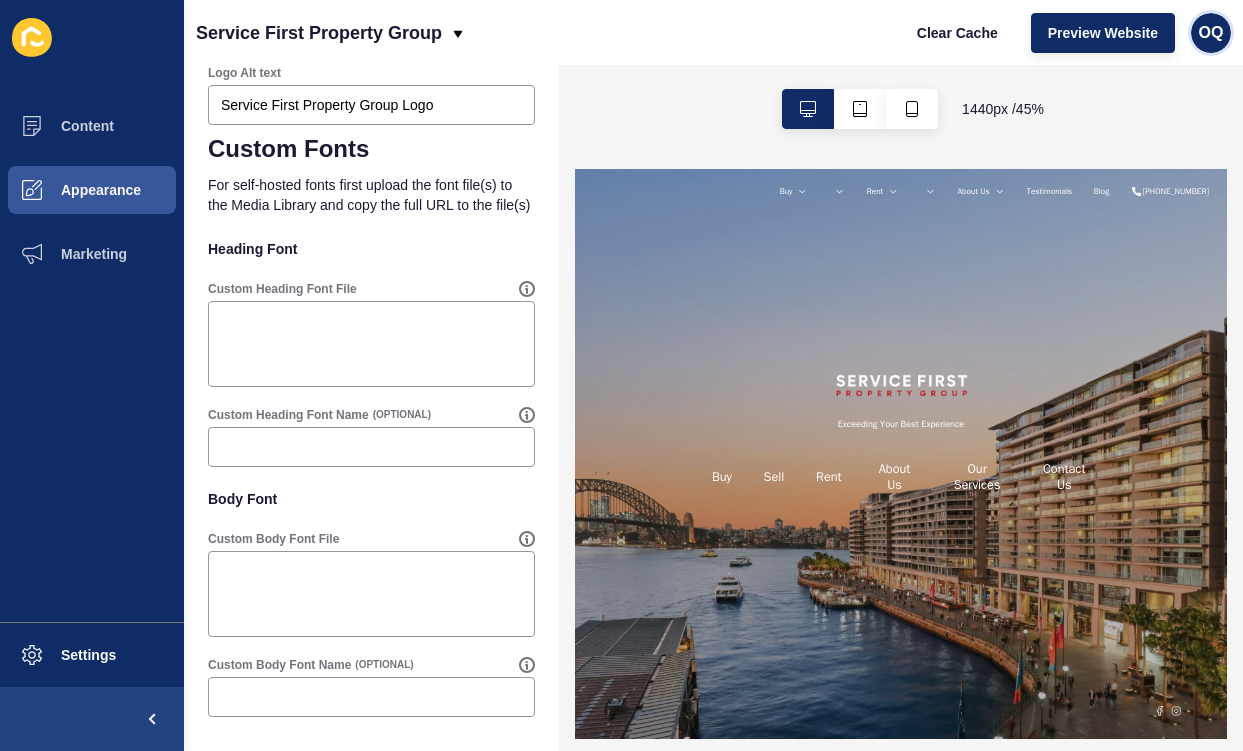 click on "OQ" at bounding box center [1211, 33] 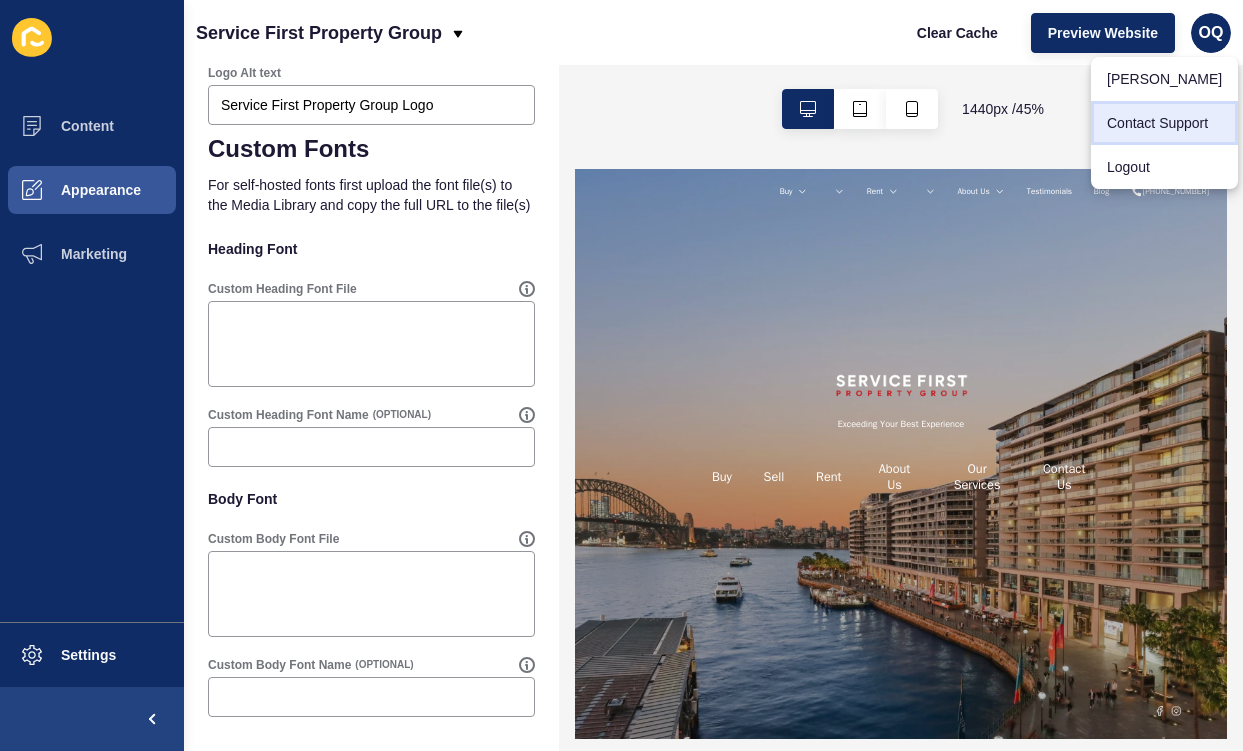 click on "Contact Support" at bounding box center [1164, 123] 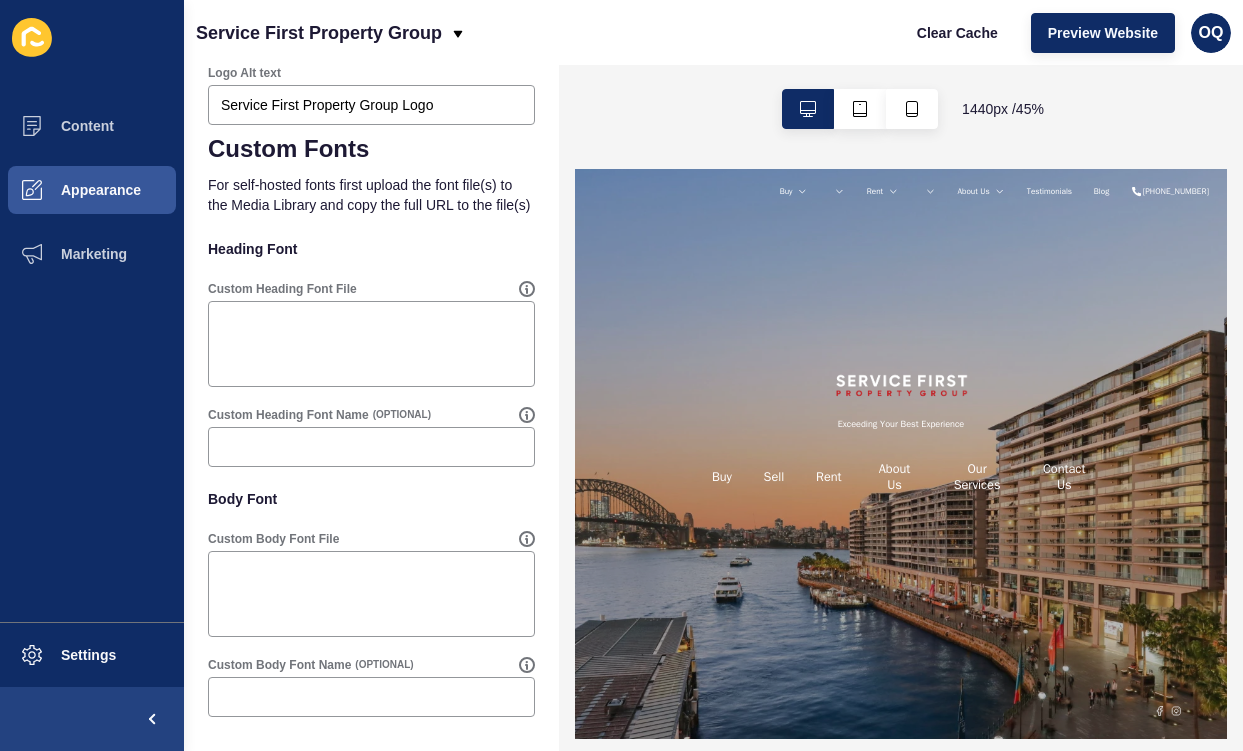 click on "1440 px /  45 %" at bounding box center [901, 109] 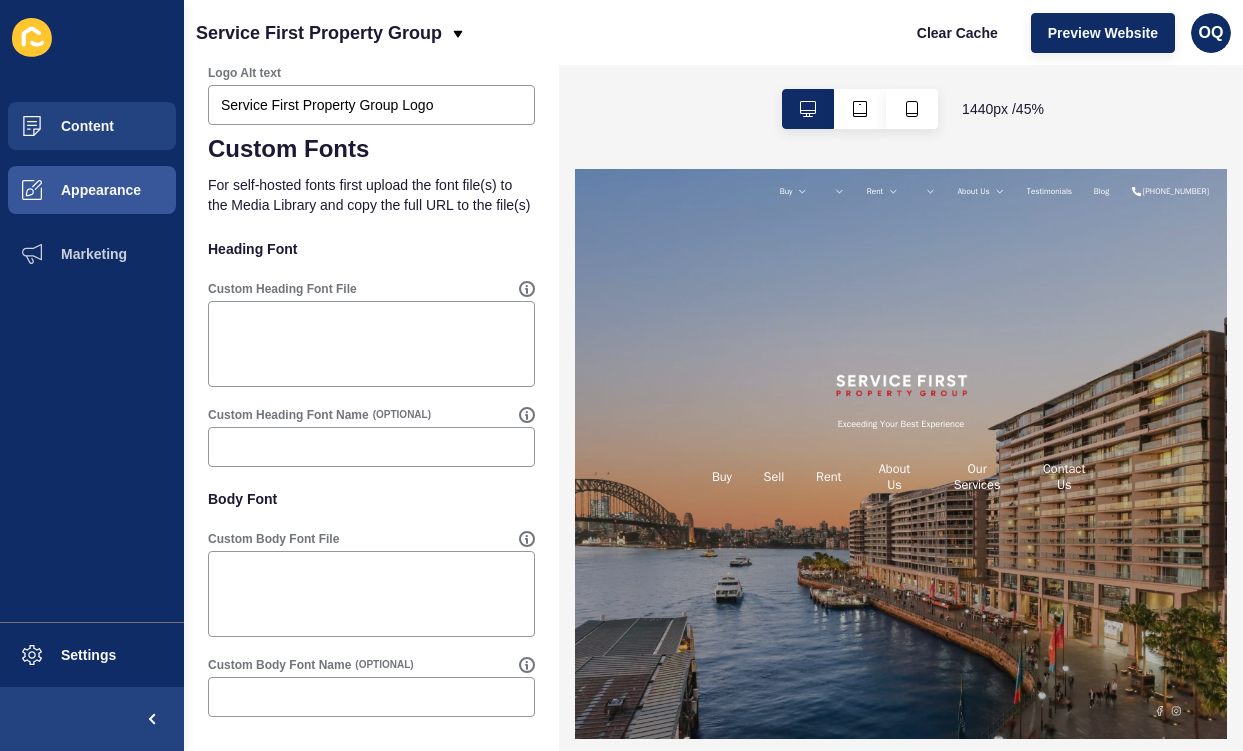 click on "Content" at bounding box center [55, 126] 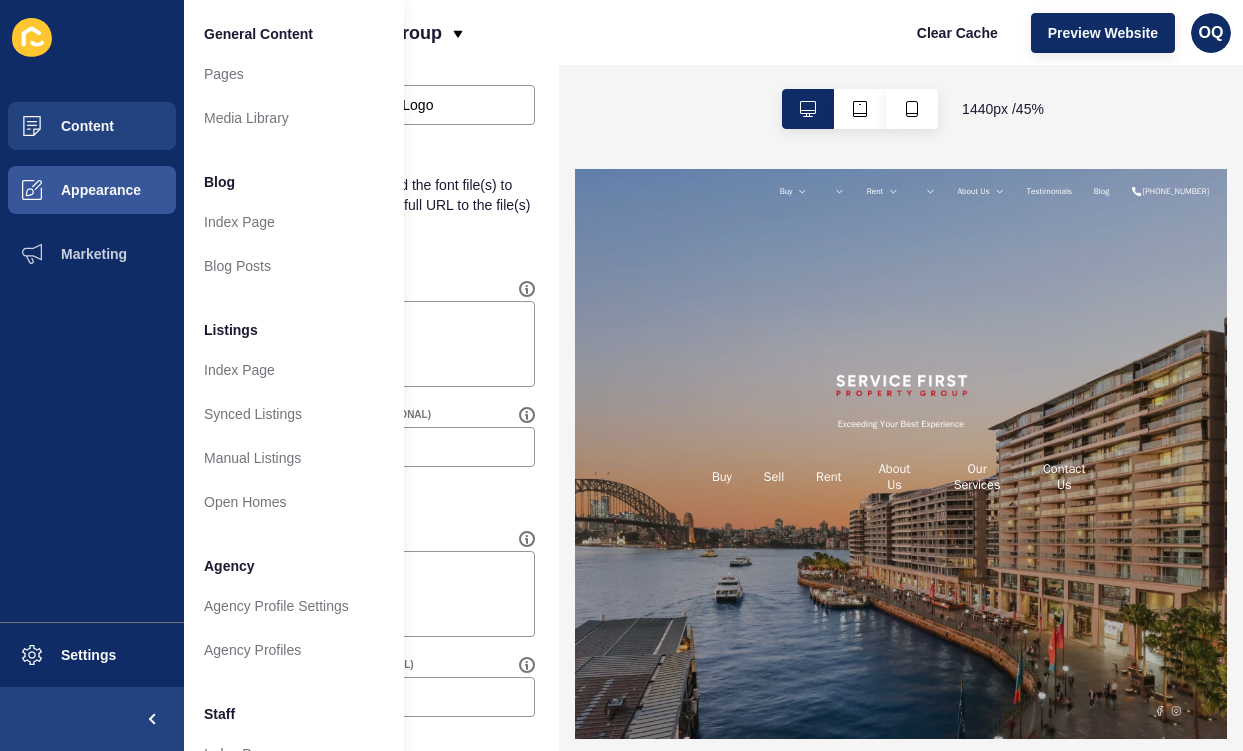click on "Content" at bounding box center [92, 126] 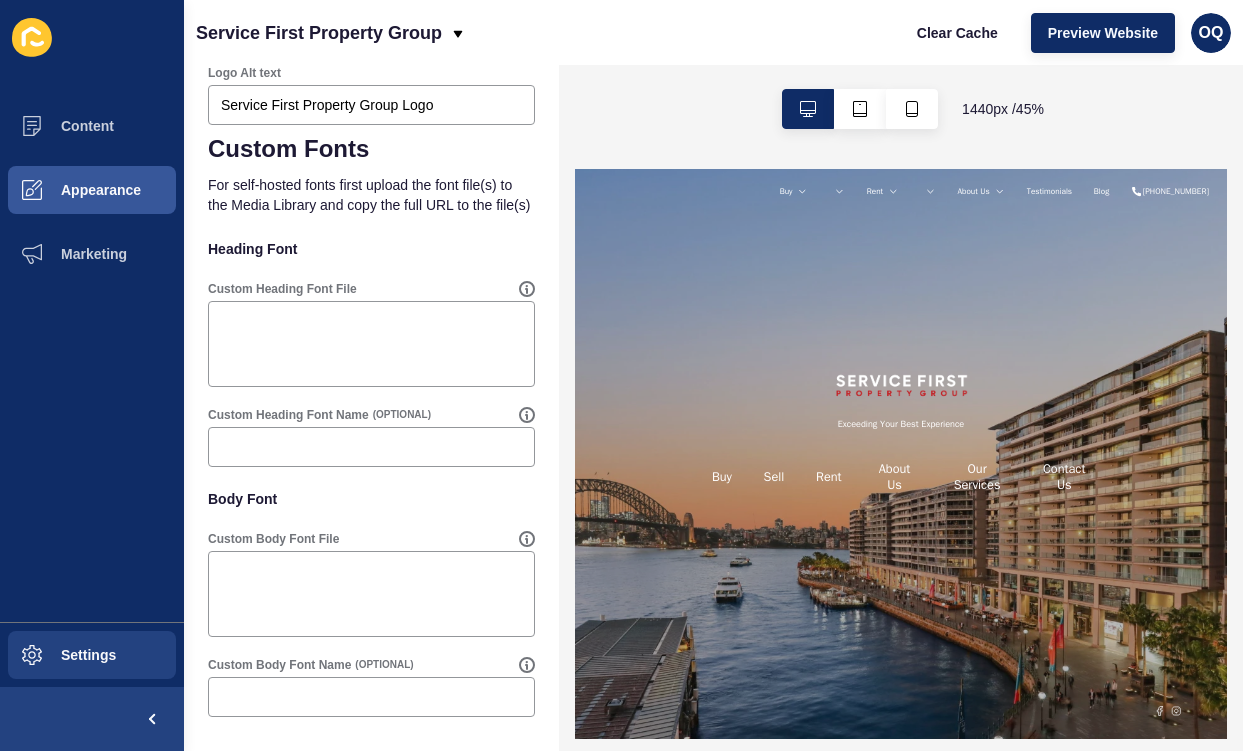 click on "Settings" at bounding box center [92, 655] 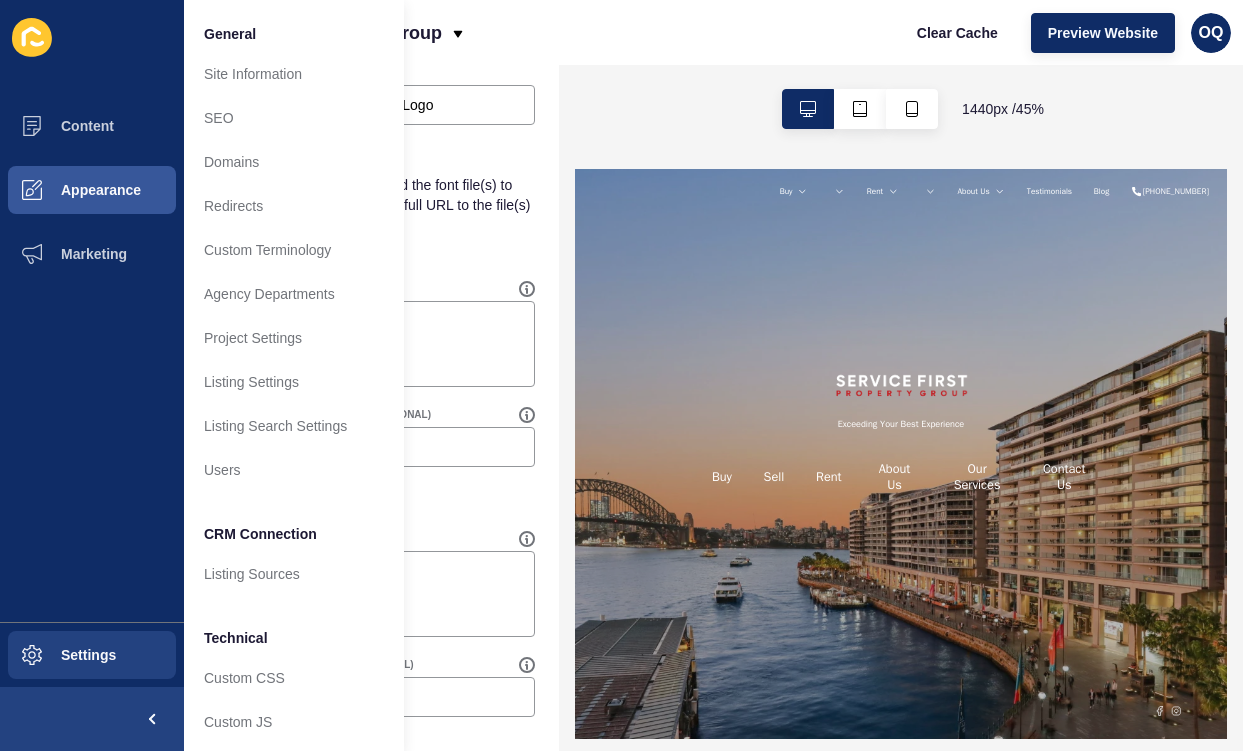 click on "Settings" at bounding box center [92, 655] 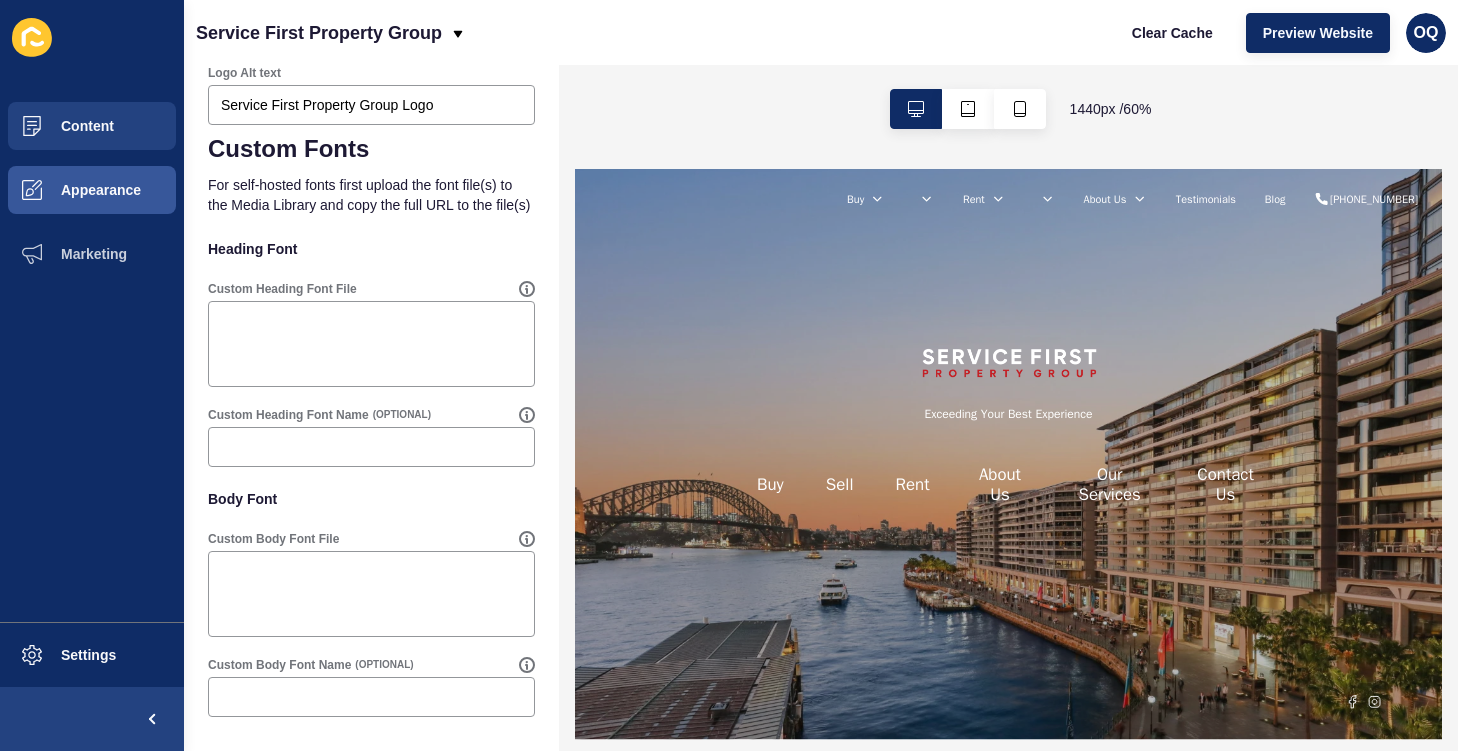 click on "Content" at bounding box center (55, 126) 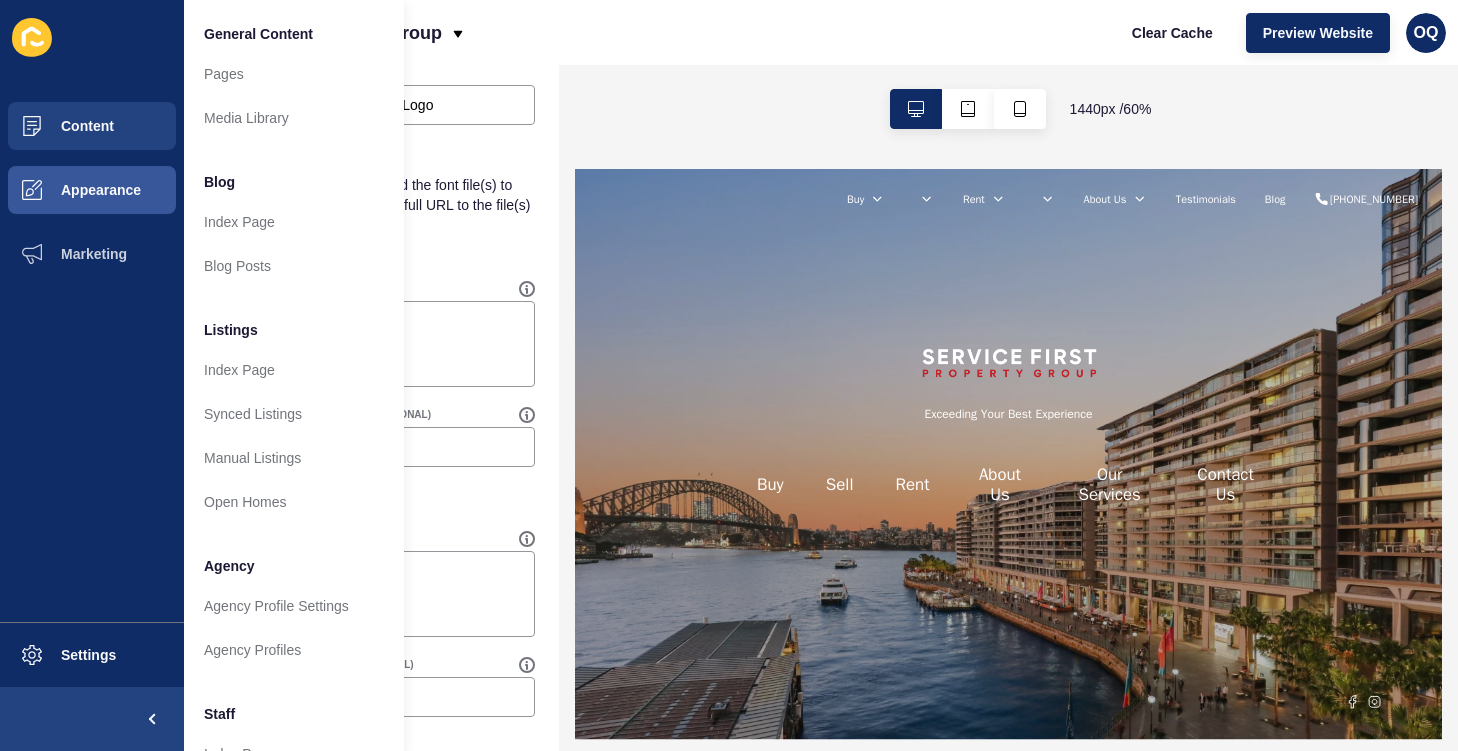 click on "Content" at bounding box center [92, 126] 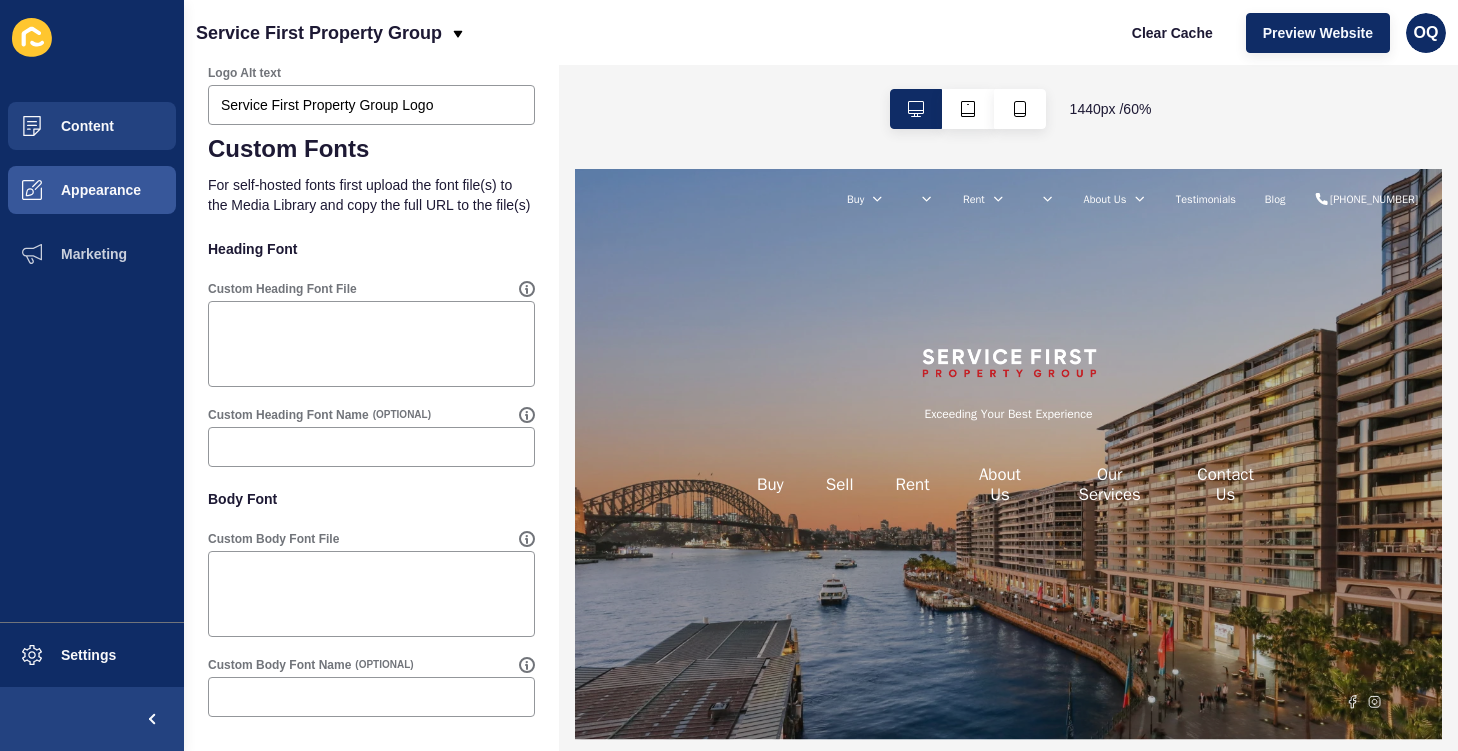 click on "Content" at bounding box center [92, 126] 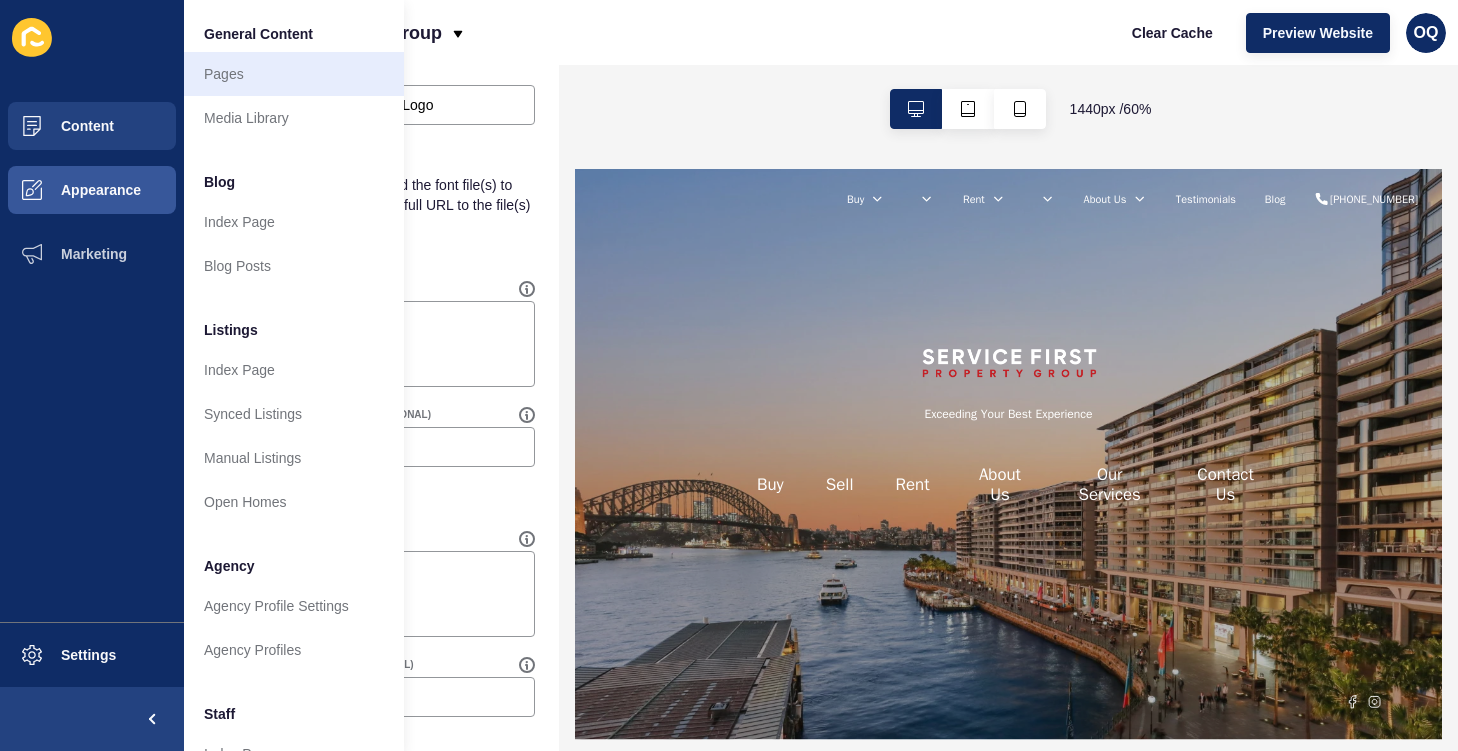 click on "Pages" at bounding box center [294, 74] 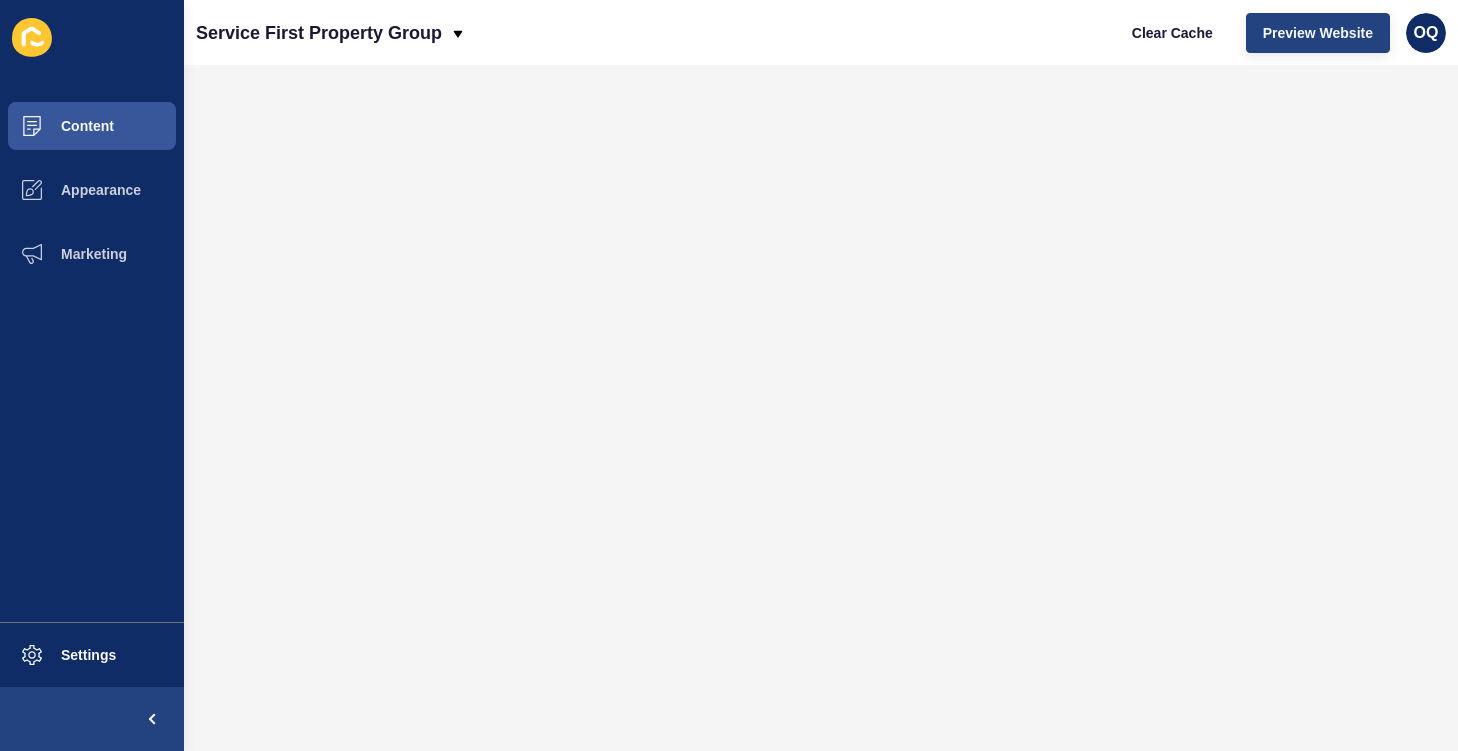 click on "Preview Website" at bounding box center [1318, 33] 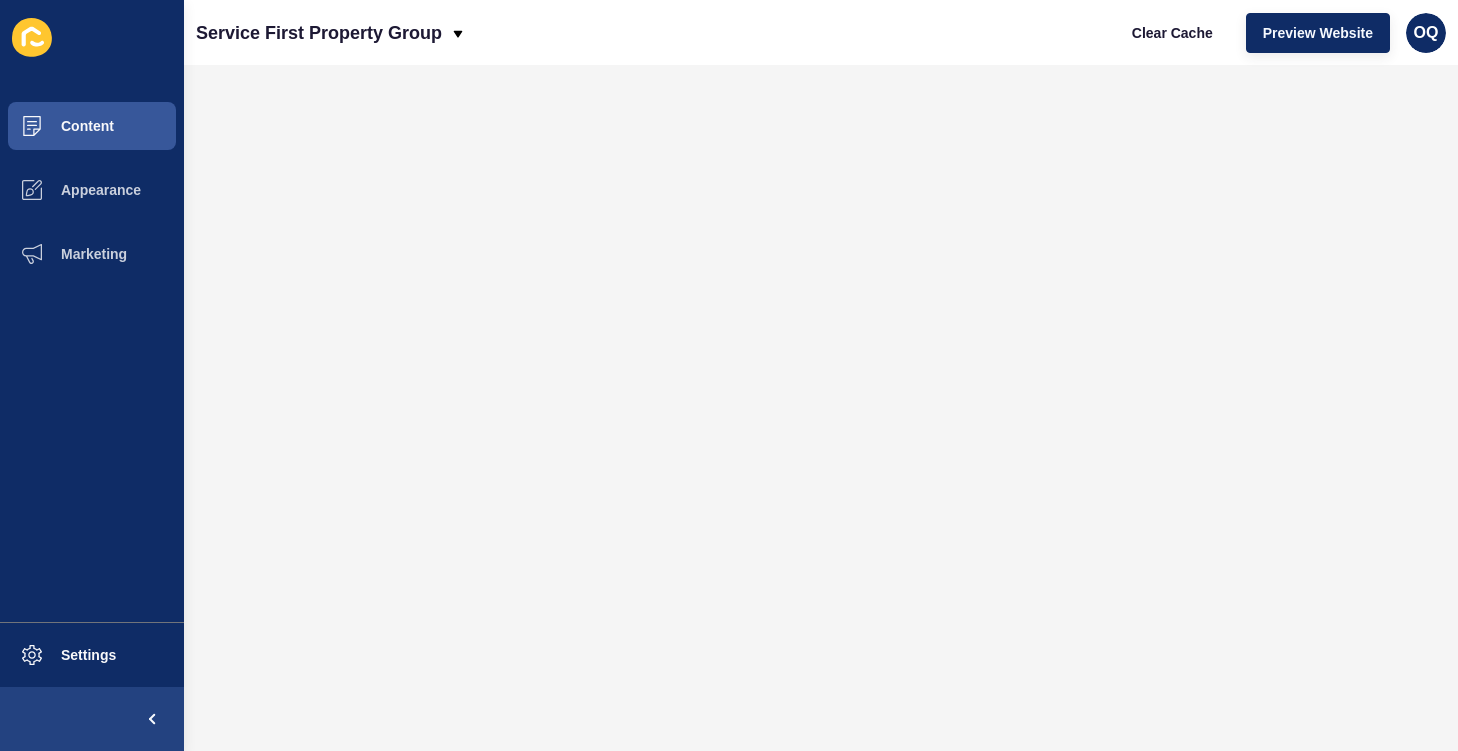 click on "Service First Property Group Clear Cache Preview Website OQ" at bounding box center (821, 32) 